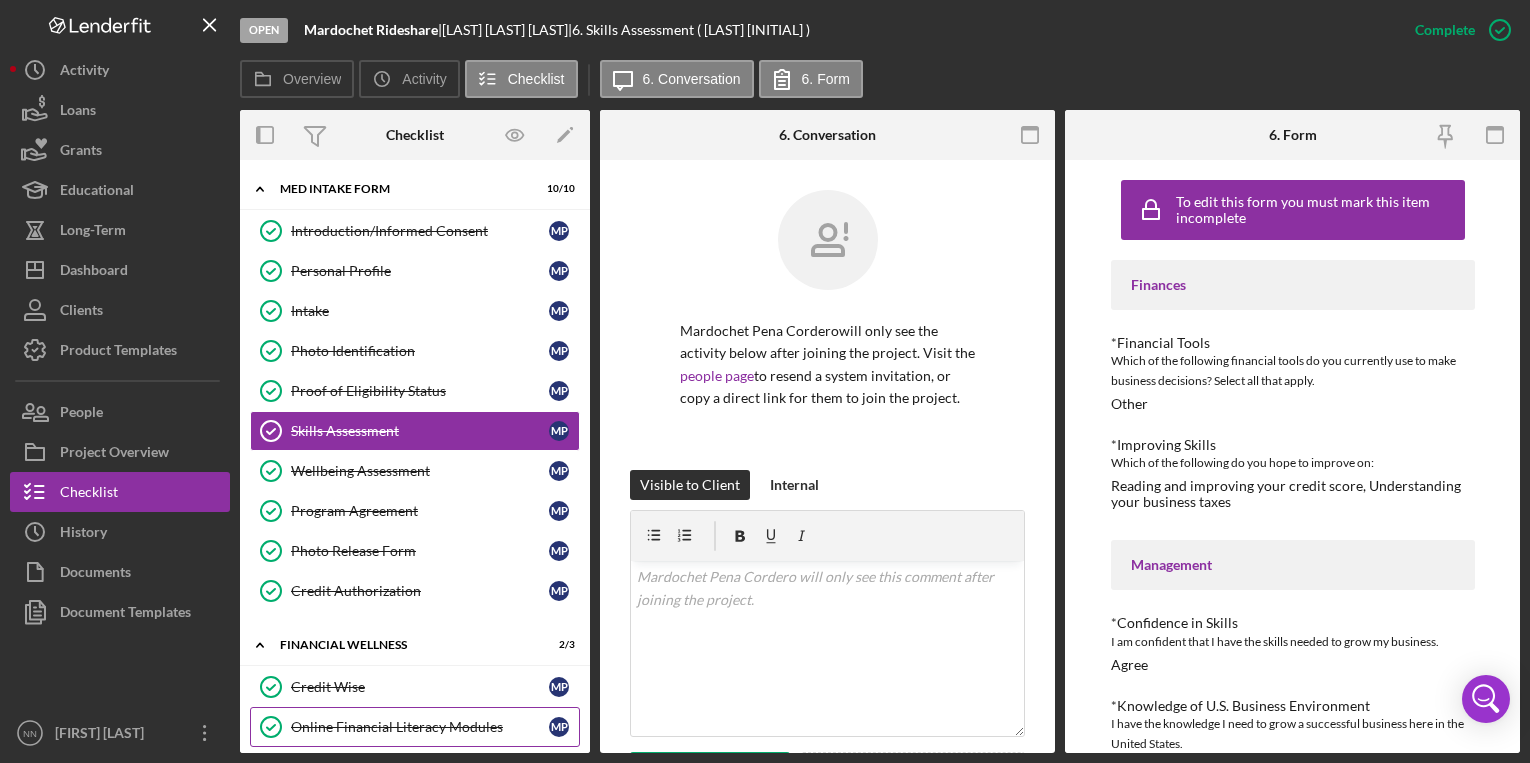 scroll, scrollTop: 0, scrollLeft: 0, axis: both 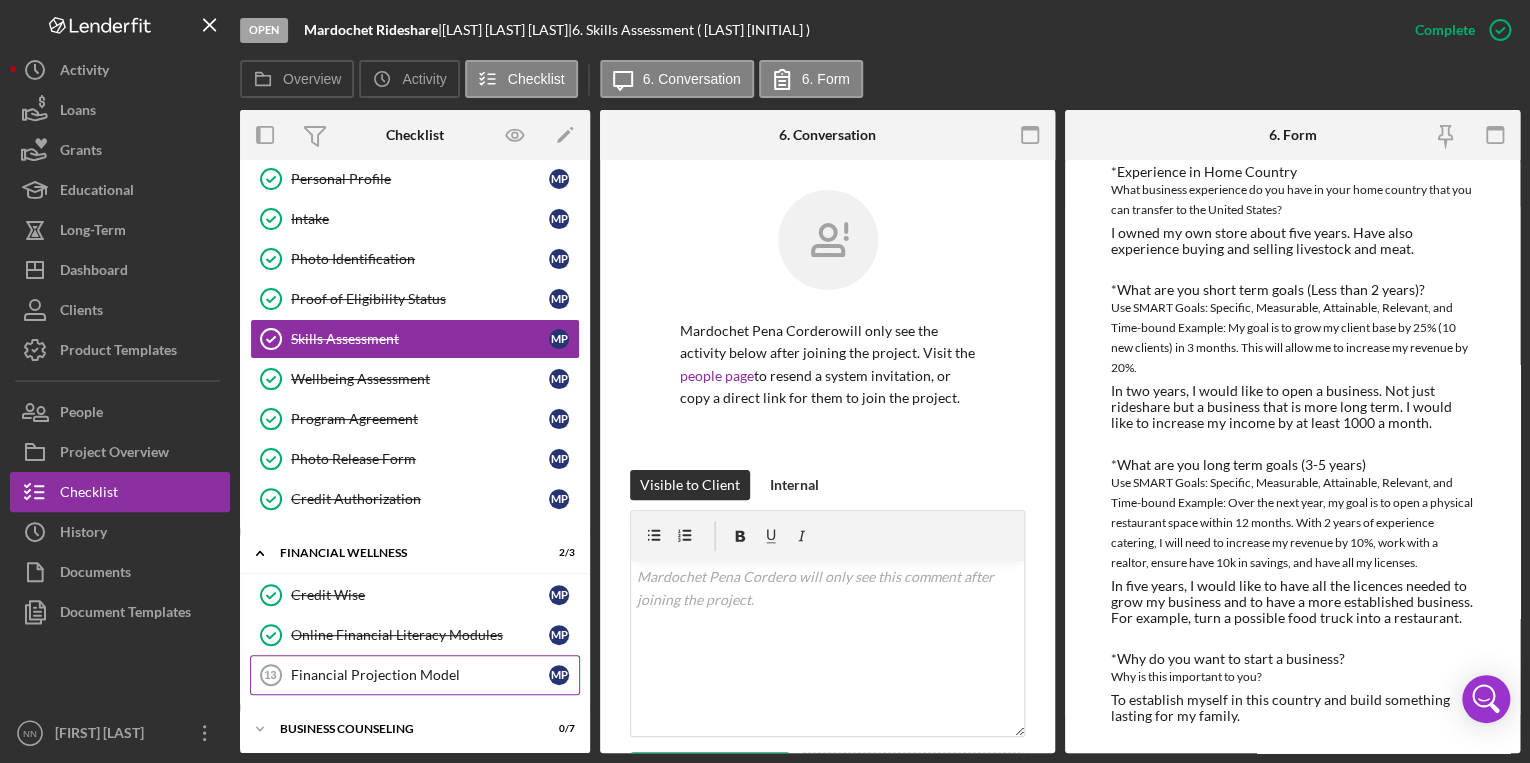 click on "Financial Projection Model" at bounding box center (420, 675) 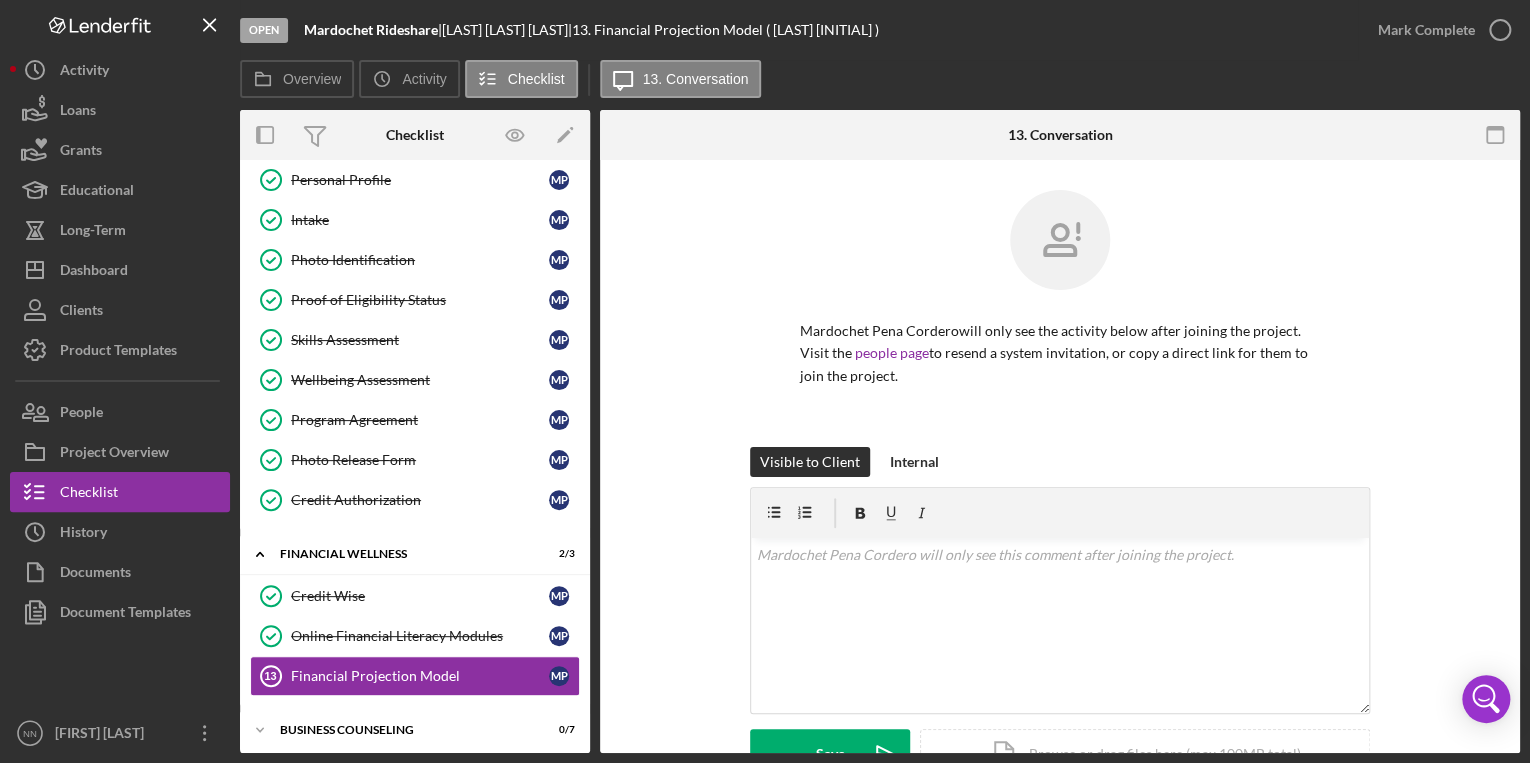 scroll, scrollTop: 92, scrollLeft: 0, axis: vertical 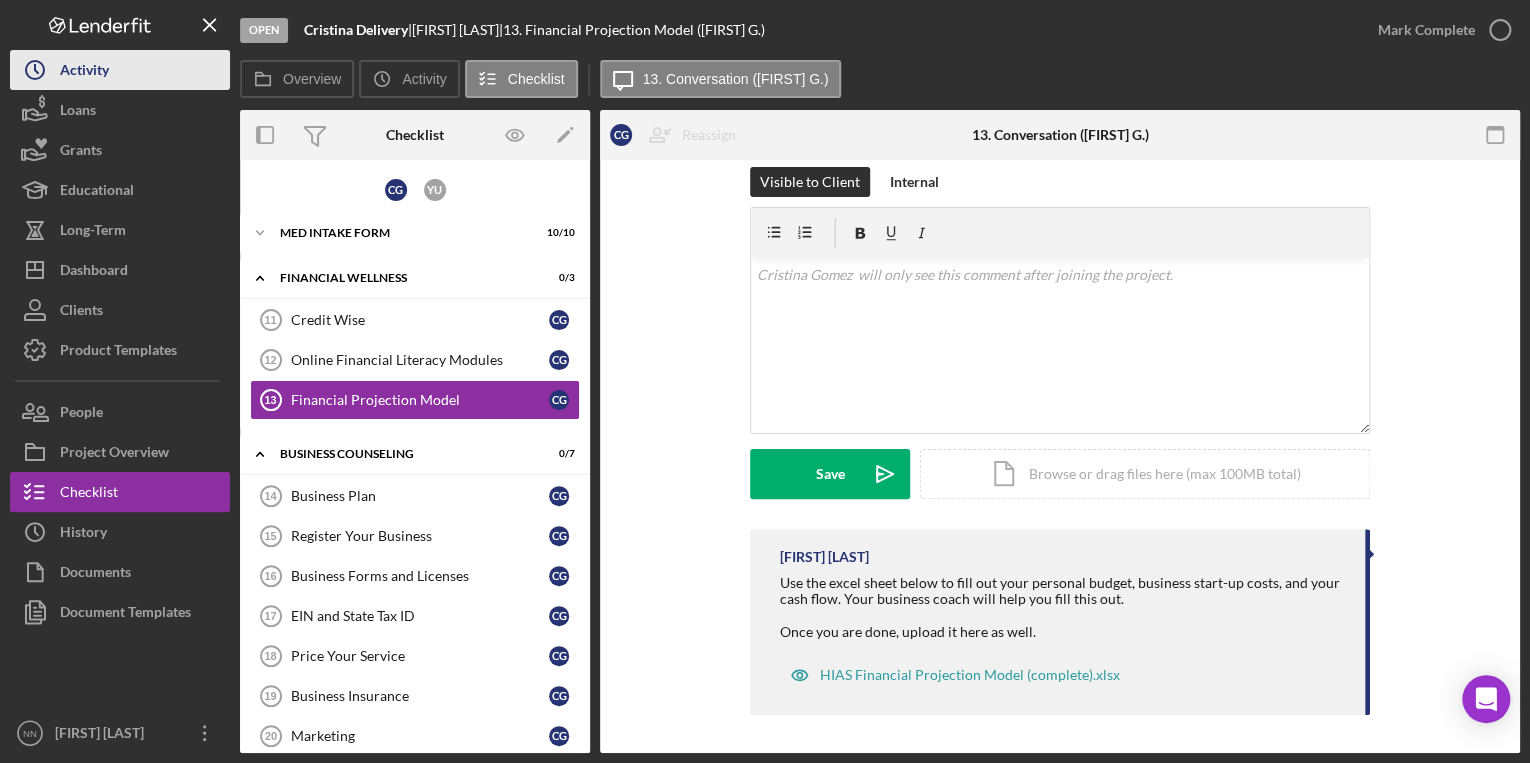 drag, startPoint x: 124, startPoint y: 35, endPoint x: 80, endPoint y: 78, distance: 61.522354 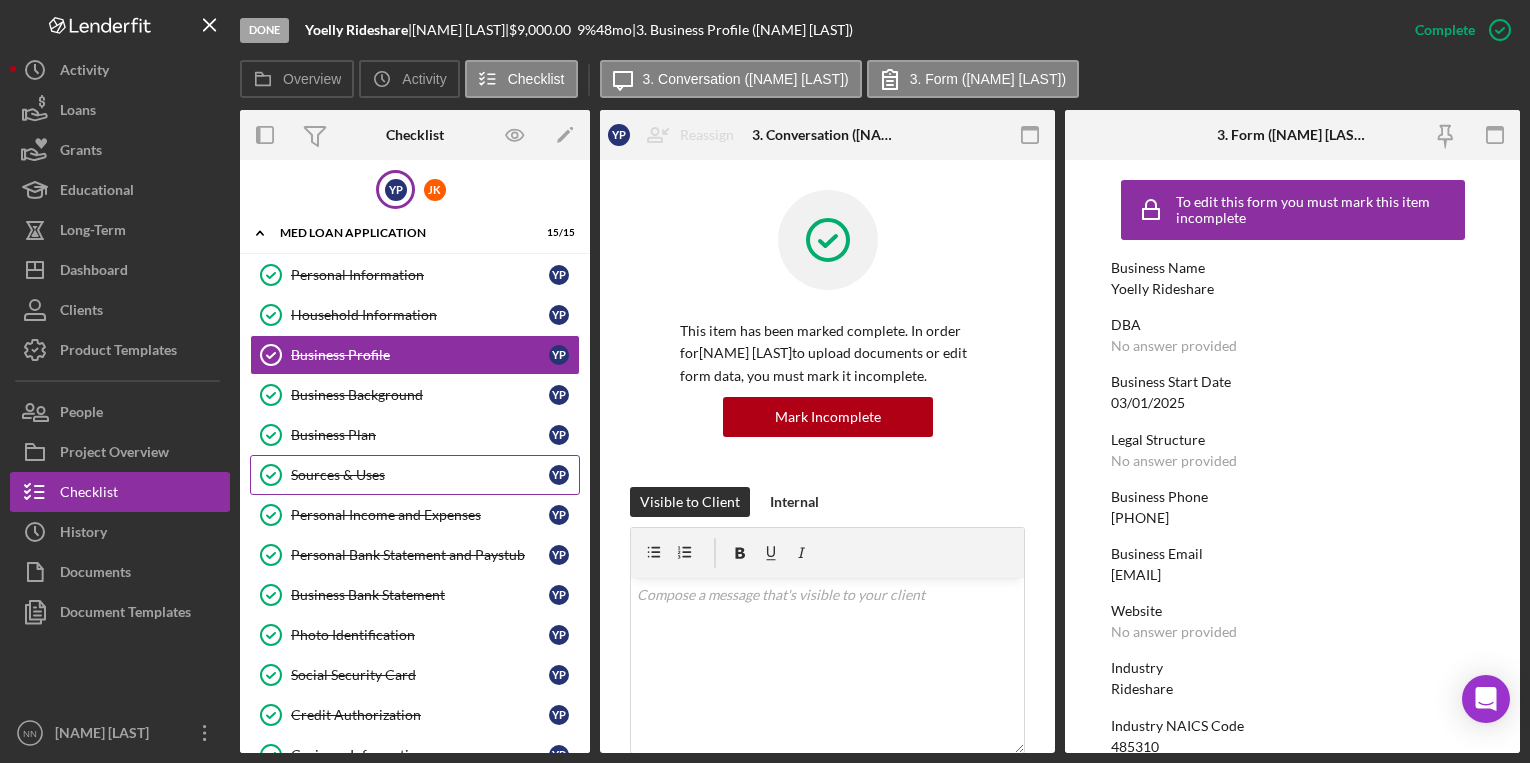 scroll, scrollTop: 0, scrollLeft: 0, axis: both 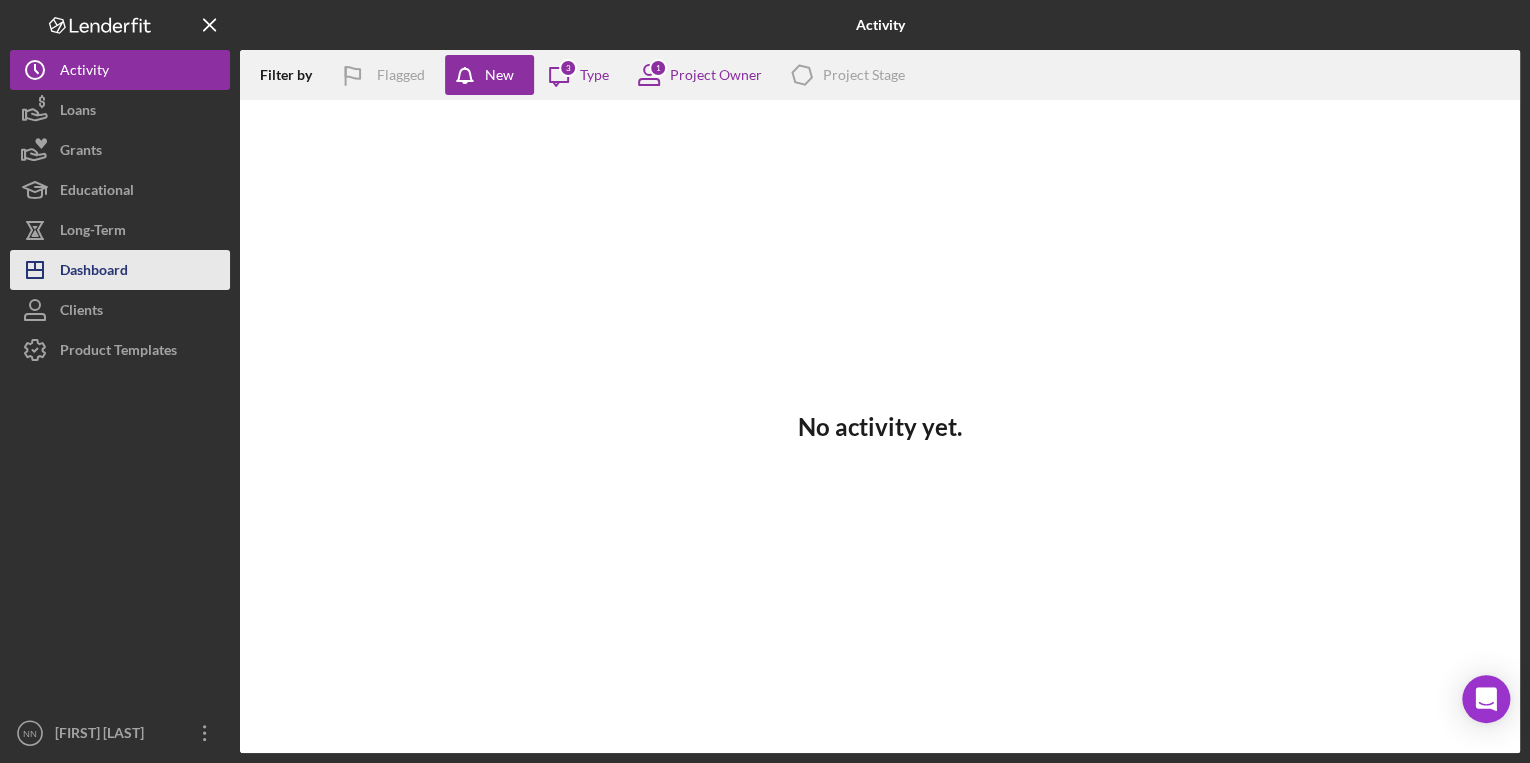 click on "Dashboard" at bounding box center [94, 272] 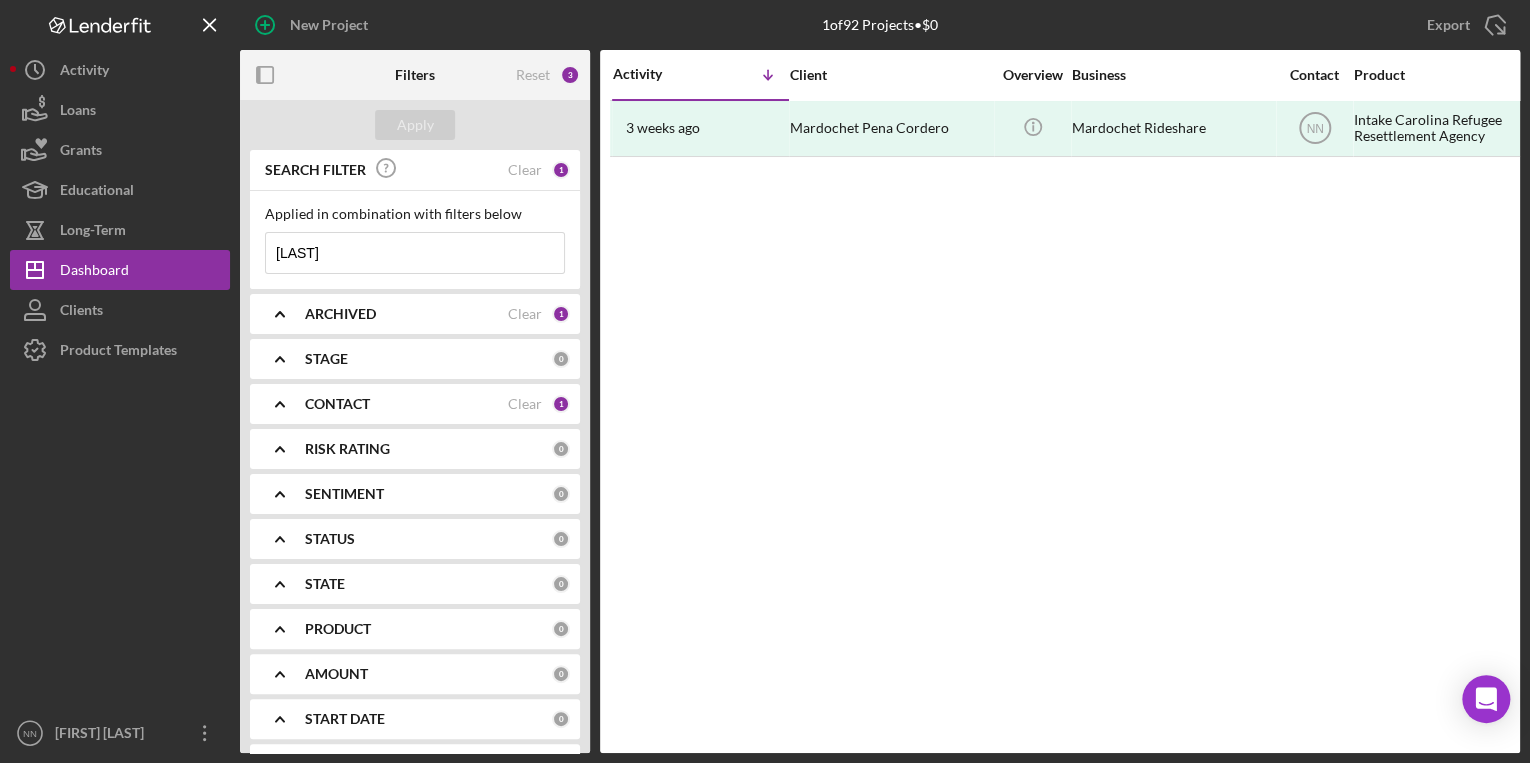 drag, startPoint x: 395, startPoint y: 250, endPoint x: 291, endPoint y: 254, distance: 104.0769 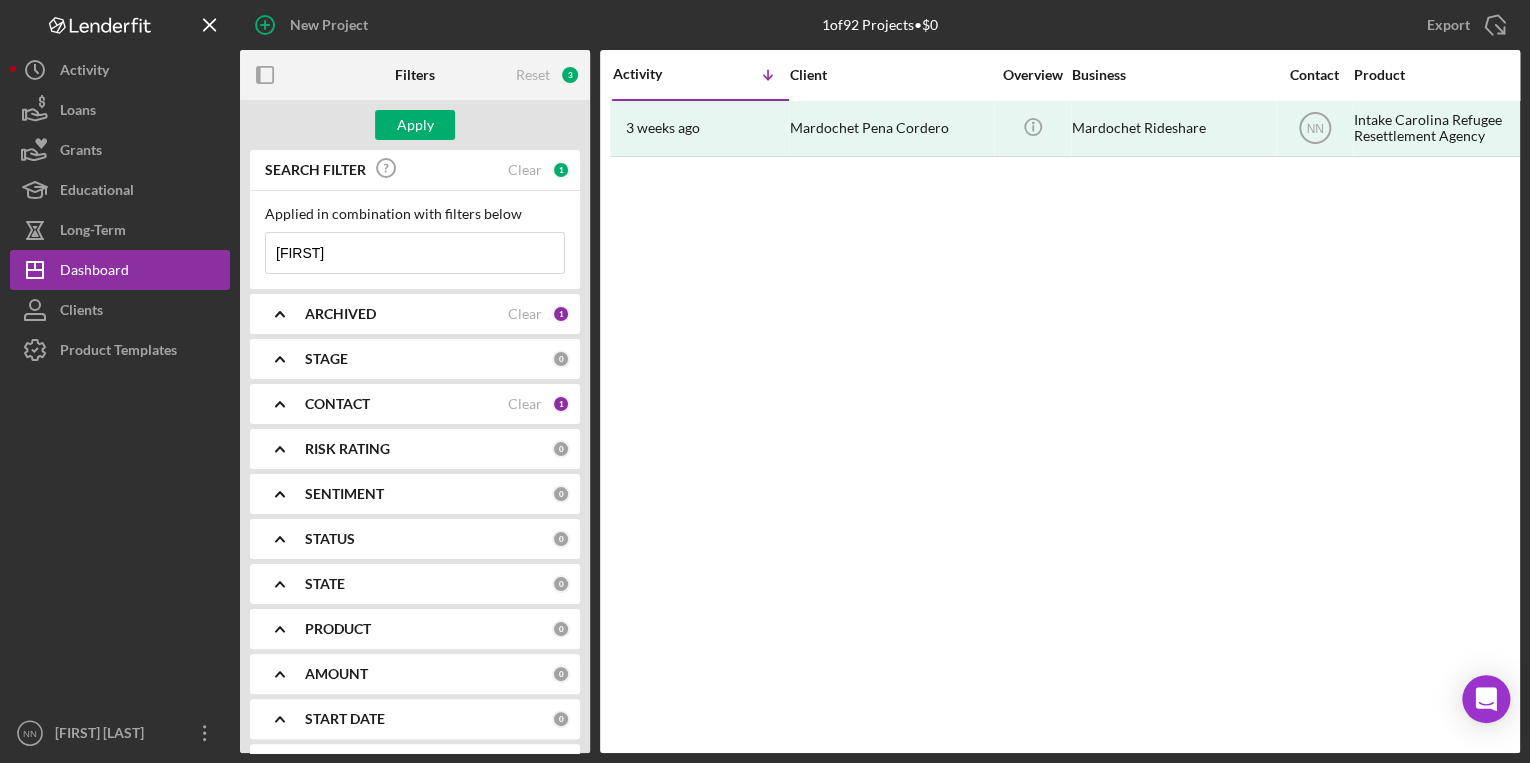 type on "Eduar" 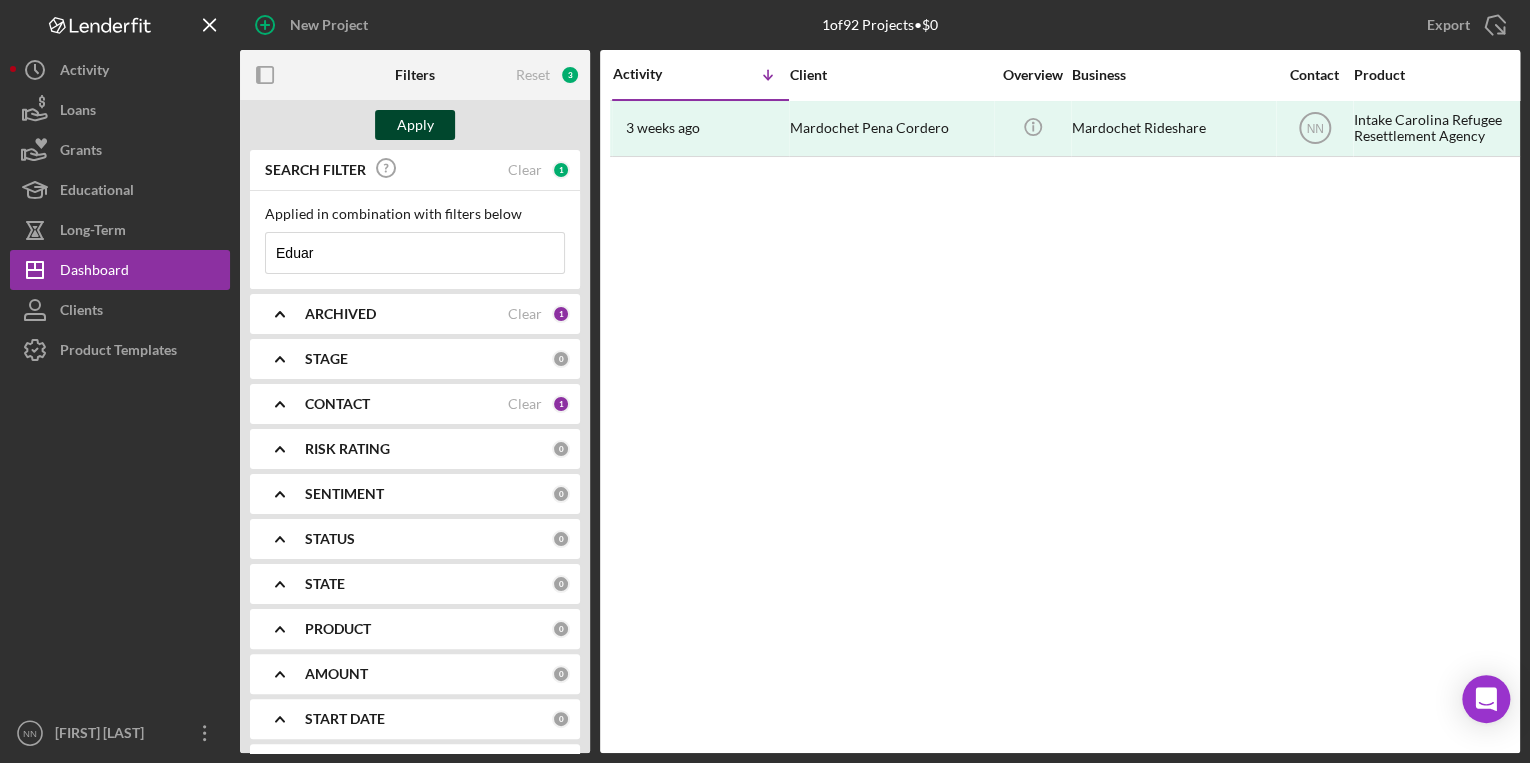 click on "Apply" at bounding box center (415, 125) 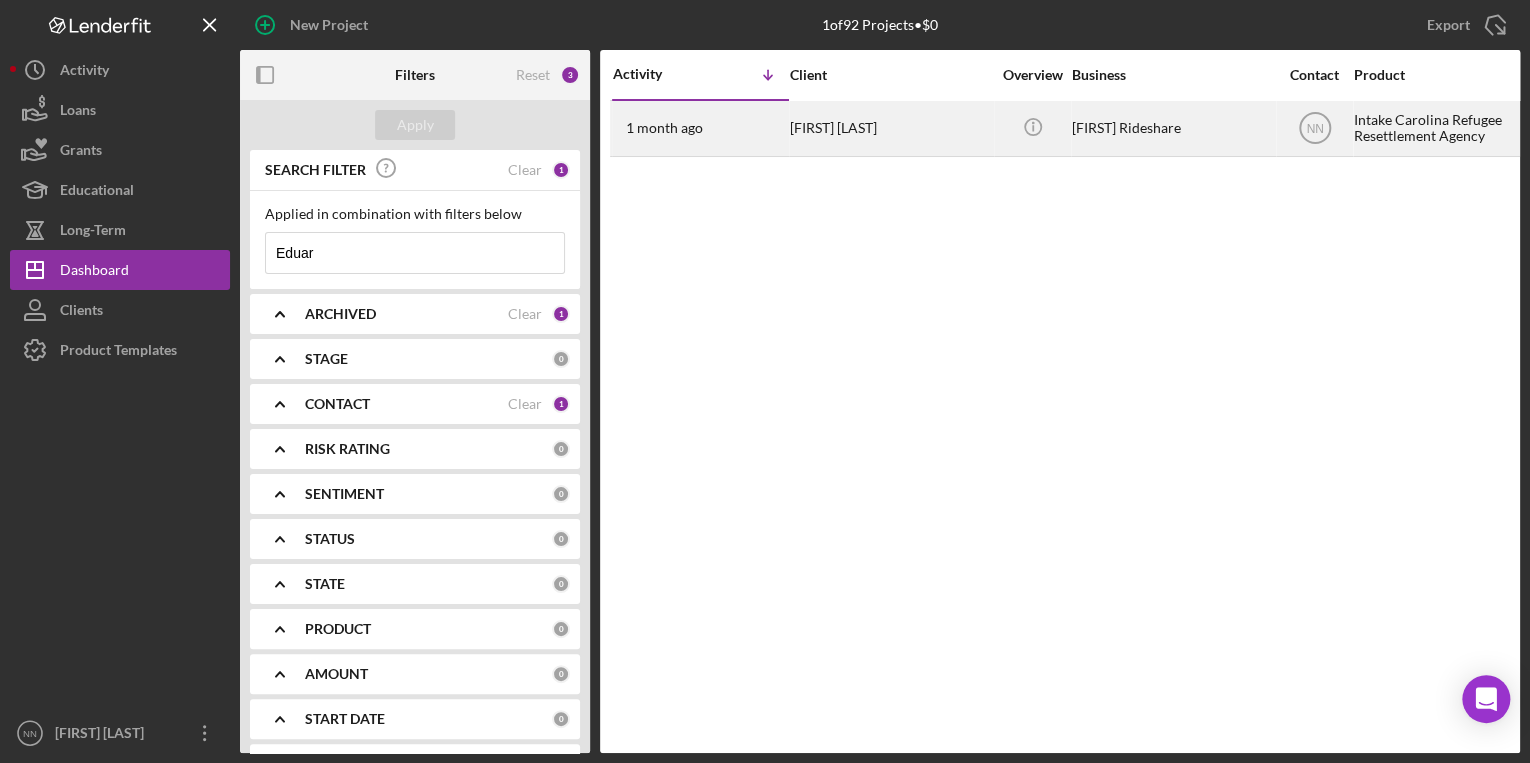click on "1 month ago [FIRST] [LAST]" at bounding box center (700, 128) 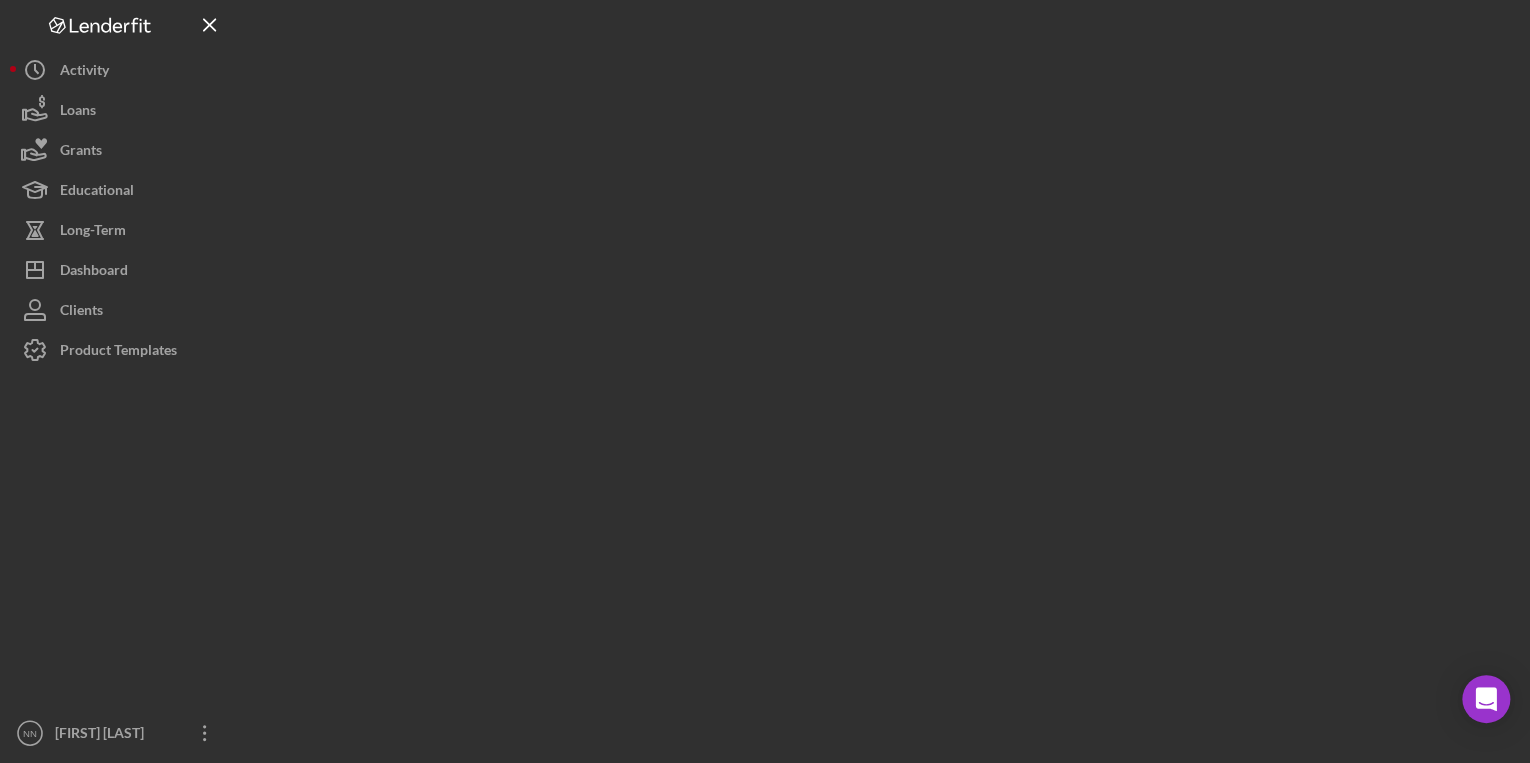 click at bounding box center (880, 376) 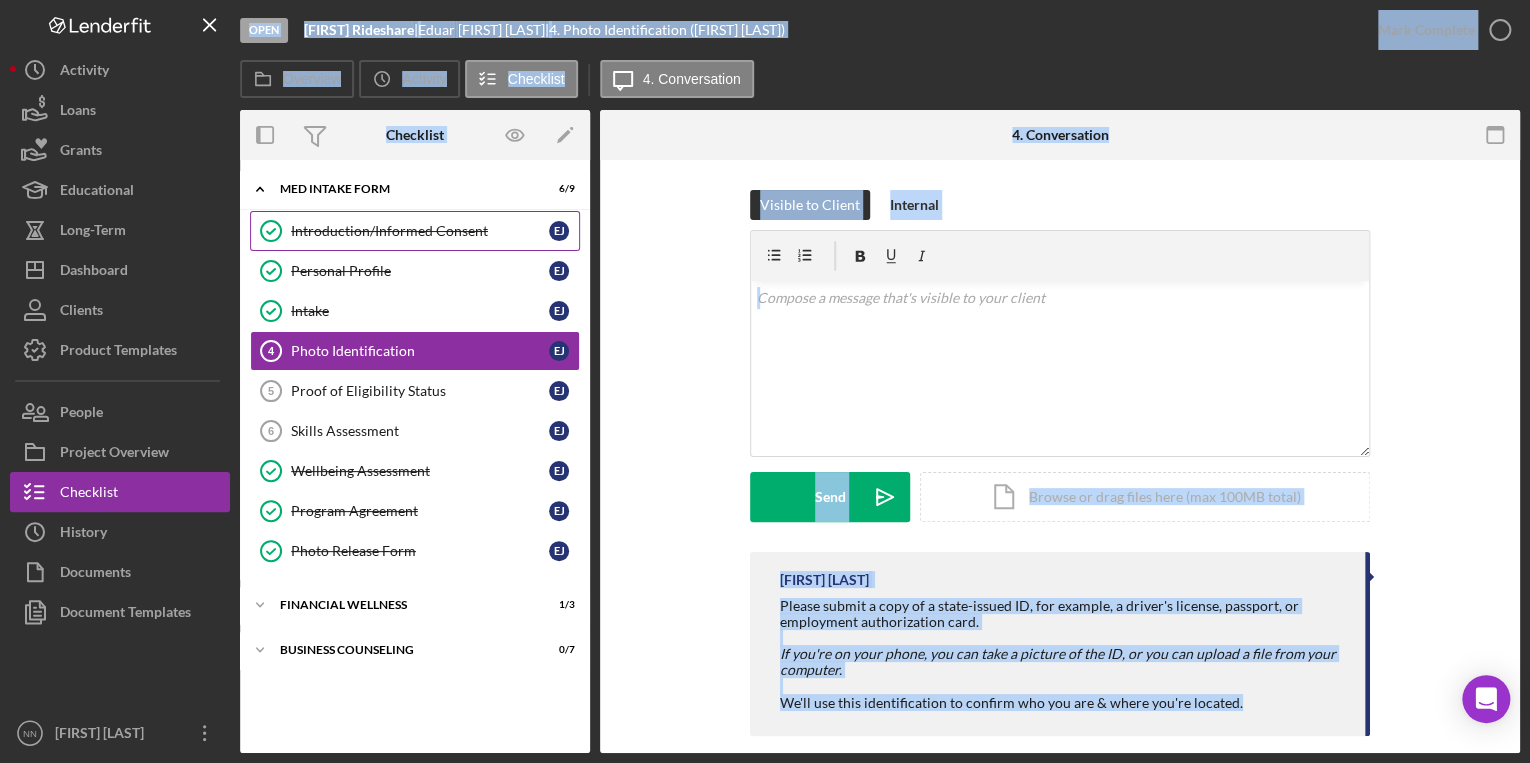 click on "Introduction/Informed Consent Introduction/Informed Consent E J" at bounding box center [415, 231] 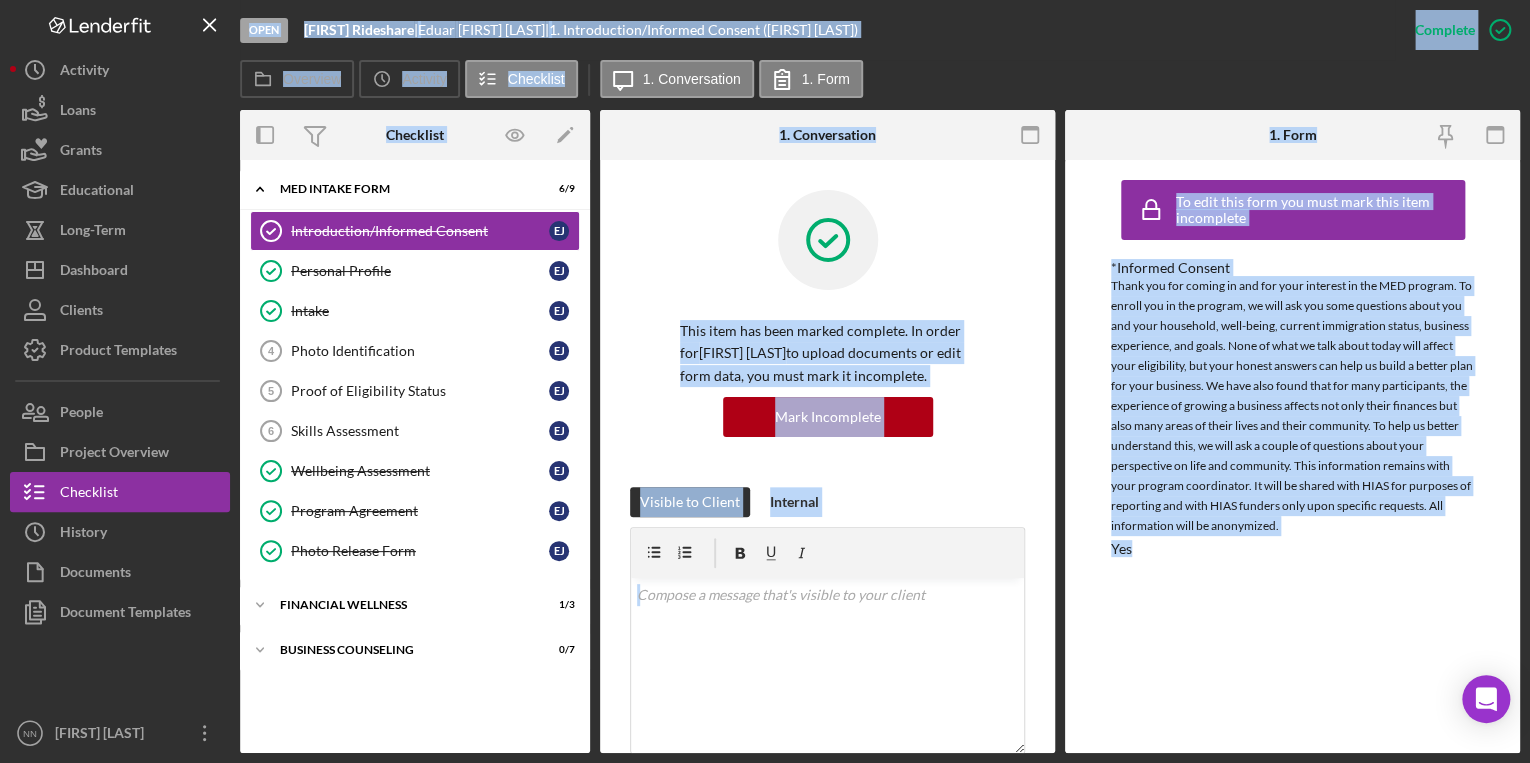 click on "This item has been marked complete. In order for [FIRST] [LAST] to upload documents or edit form data, you must mark it incomplete. Mark Incomplete" at bounding box center (827, 338) 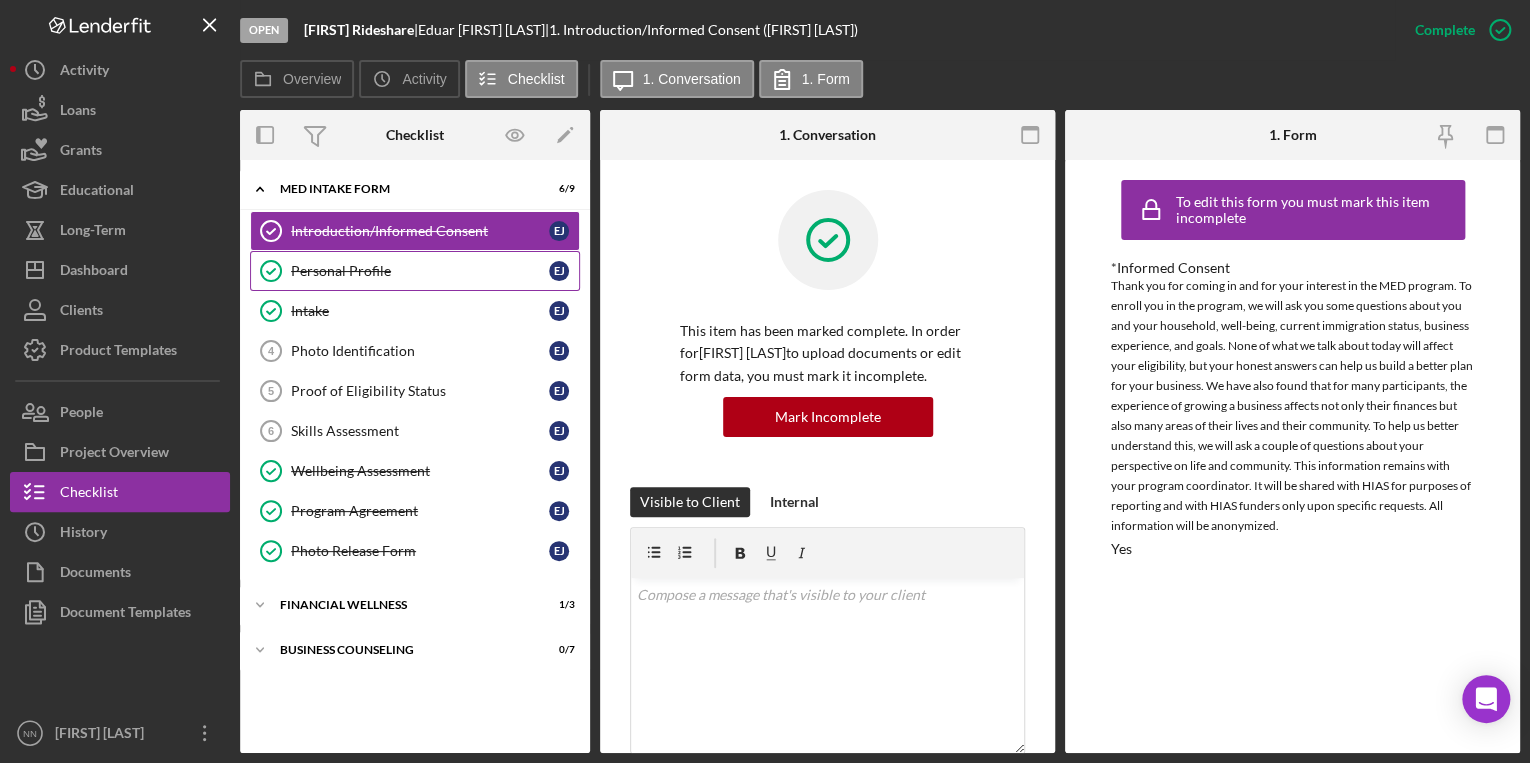 click on "Personal Profile" at bounding box center (420, 271) 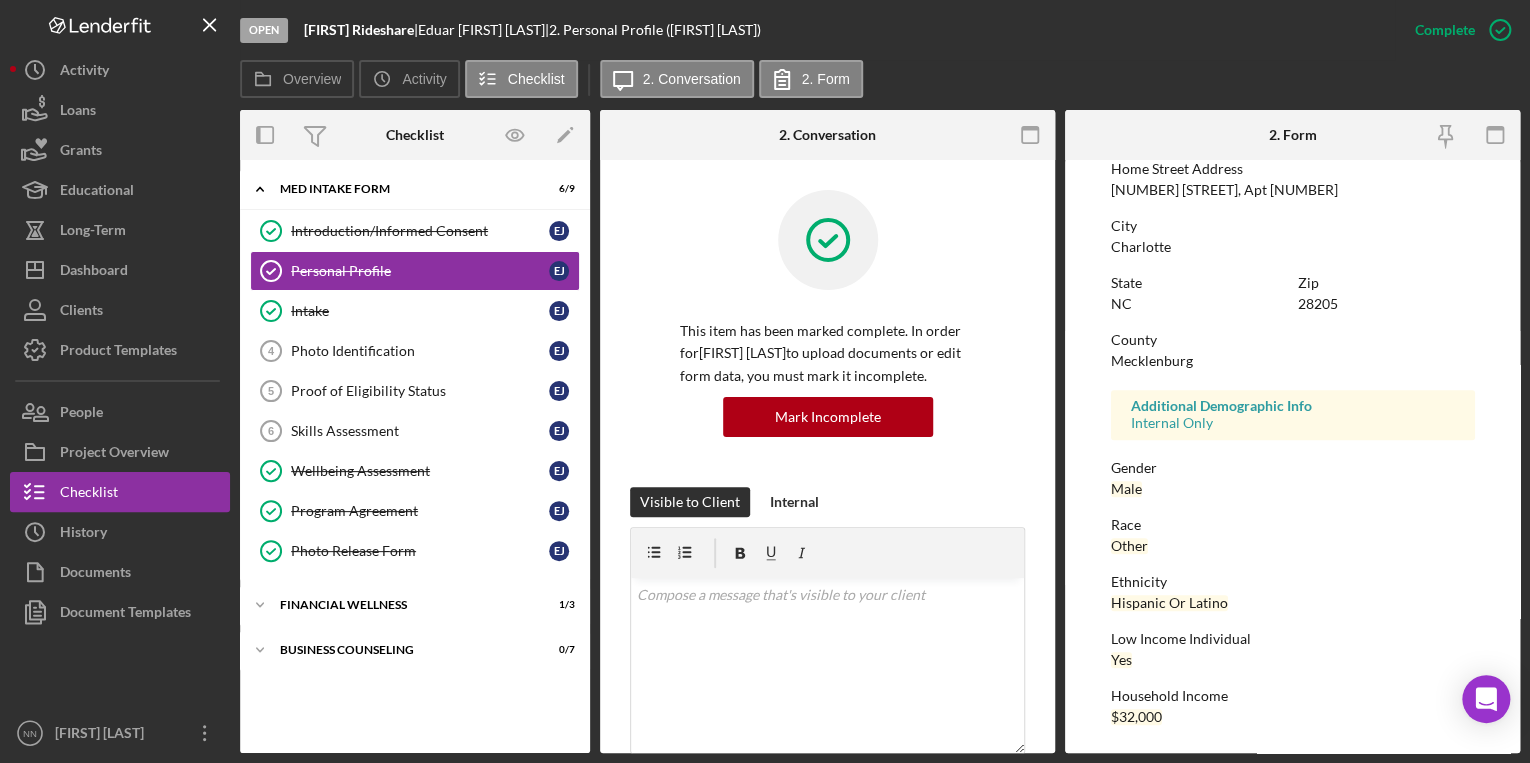 scroll, scrollTop: 340, scrollLeft: 0, axis: vertical 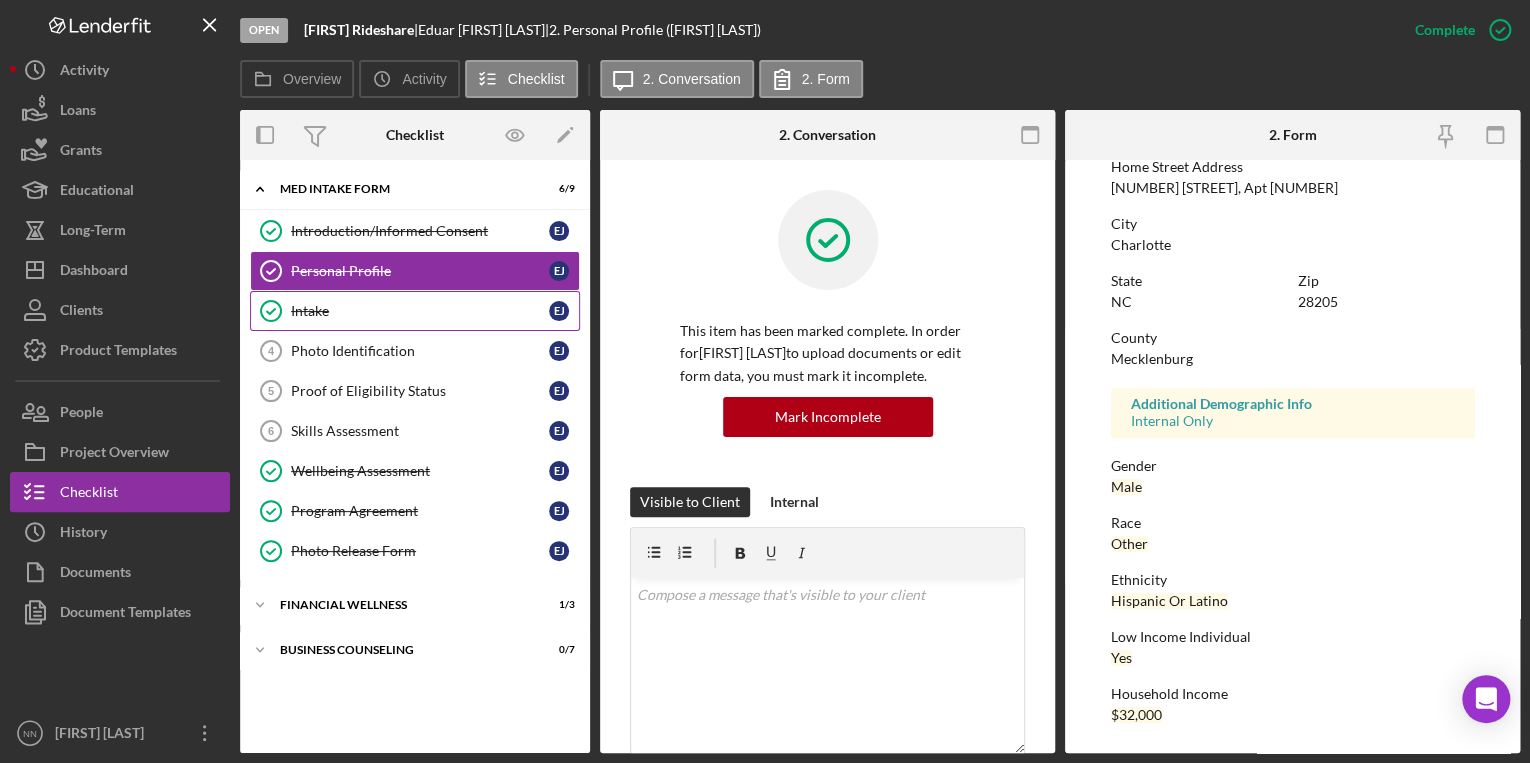 click on "Intake Intake E J" at bounding box center [415, 311] 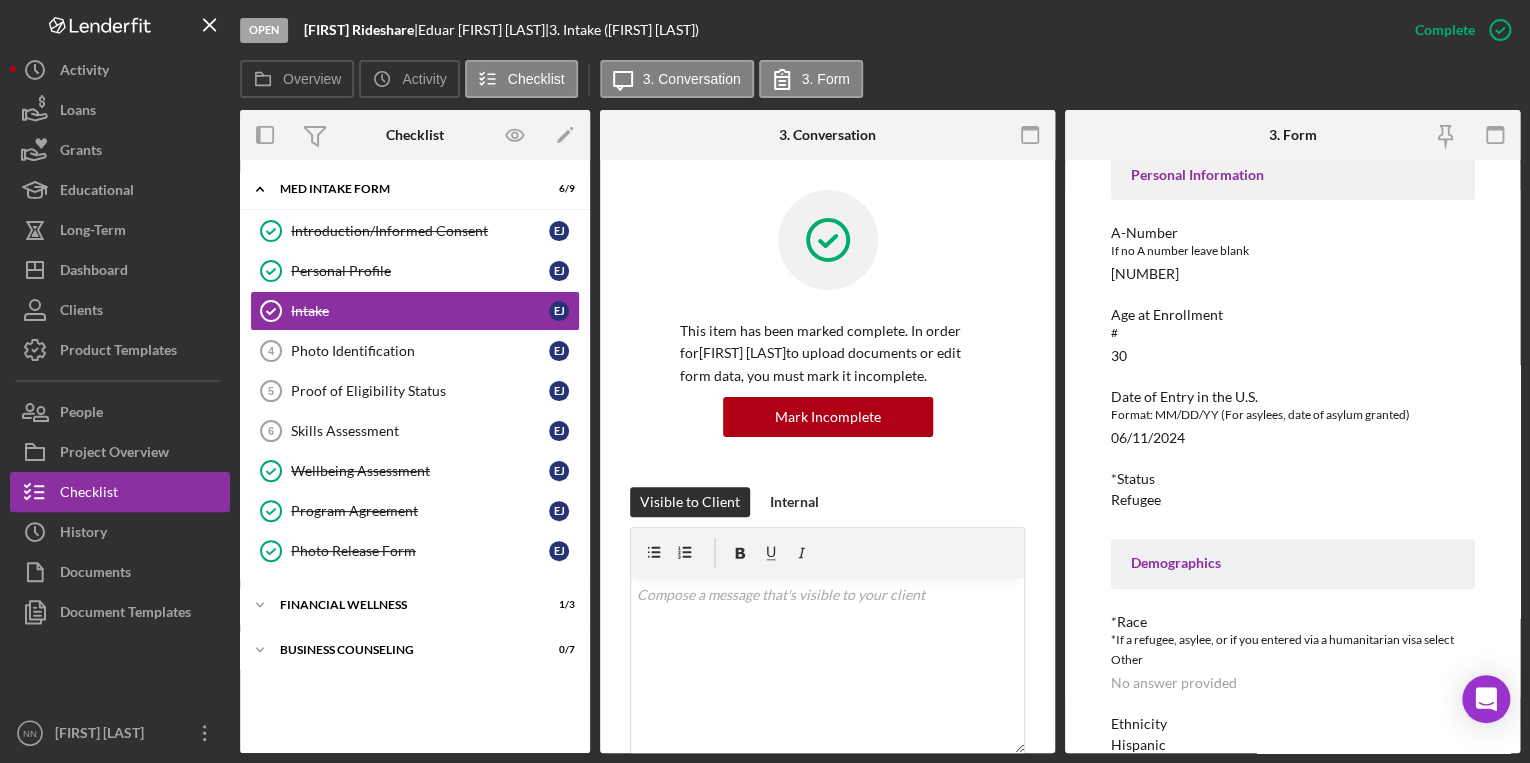 scroll, scrollTop: 480, scrollLeft: 0, axis: vertical 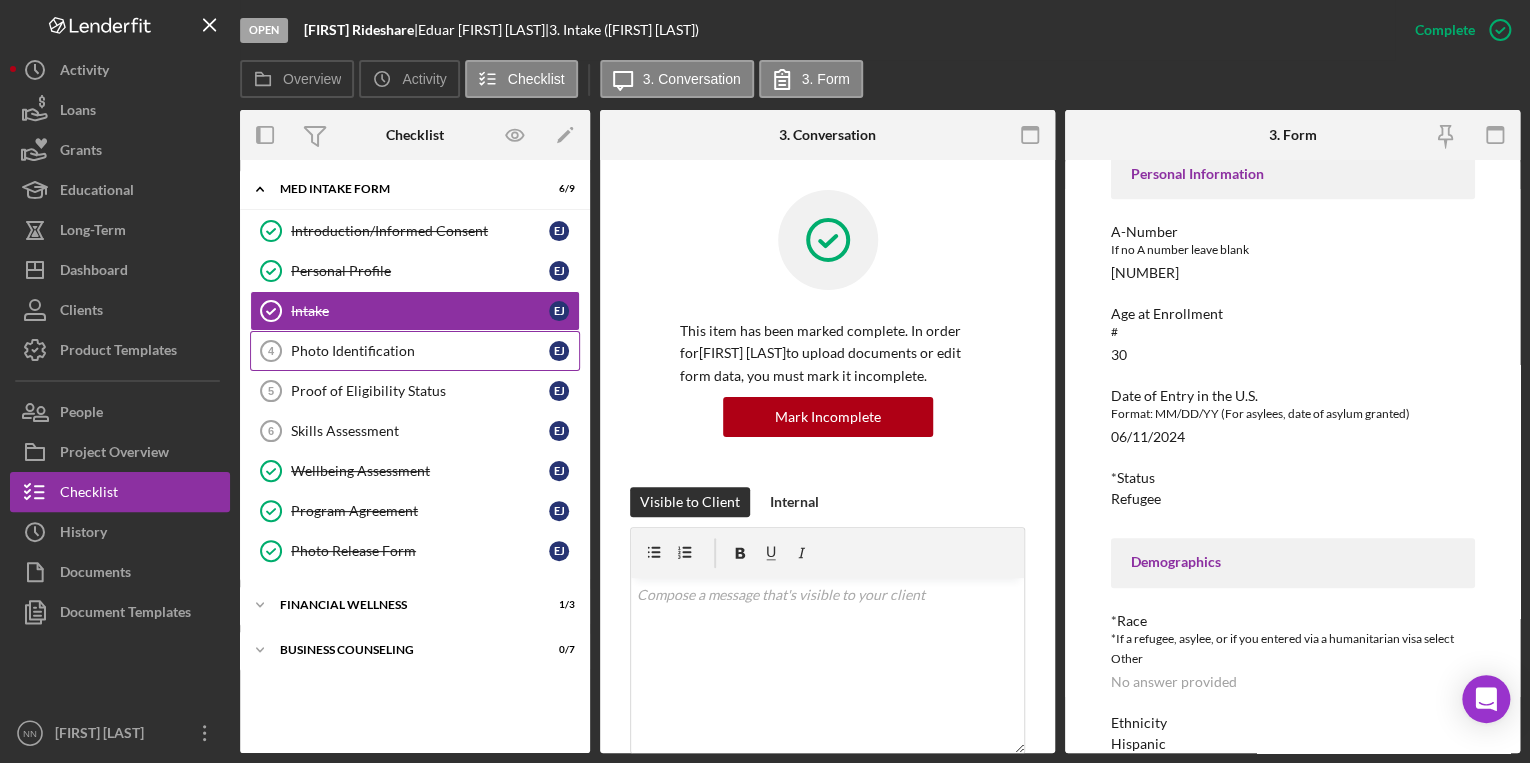 click on "Photo Identification" at bounding box center [420, 351] 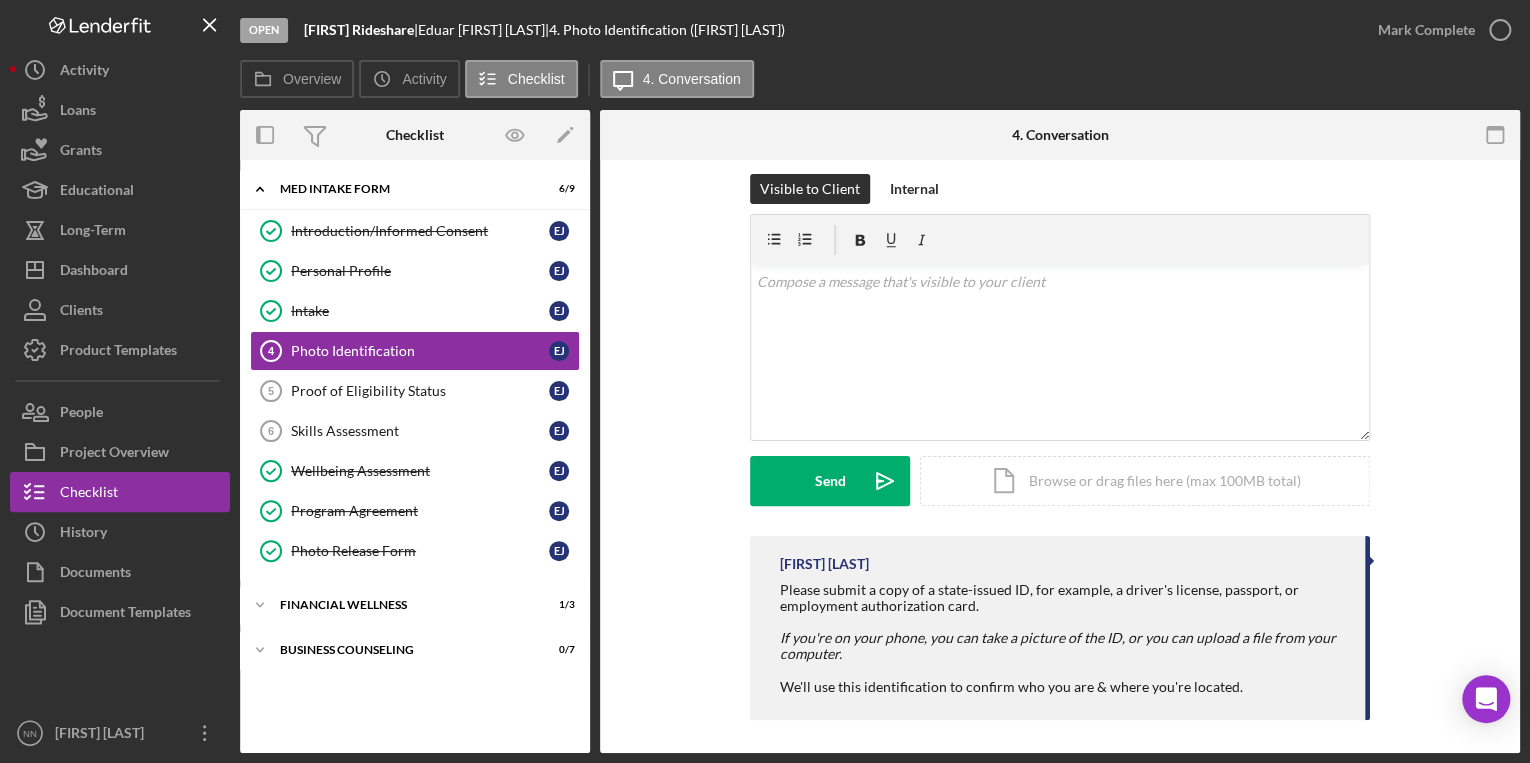 scroll, scrollTop: 21, scrollLeft: 0, axis: vertical 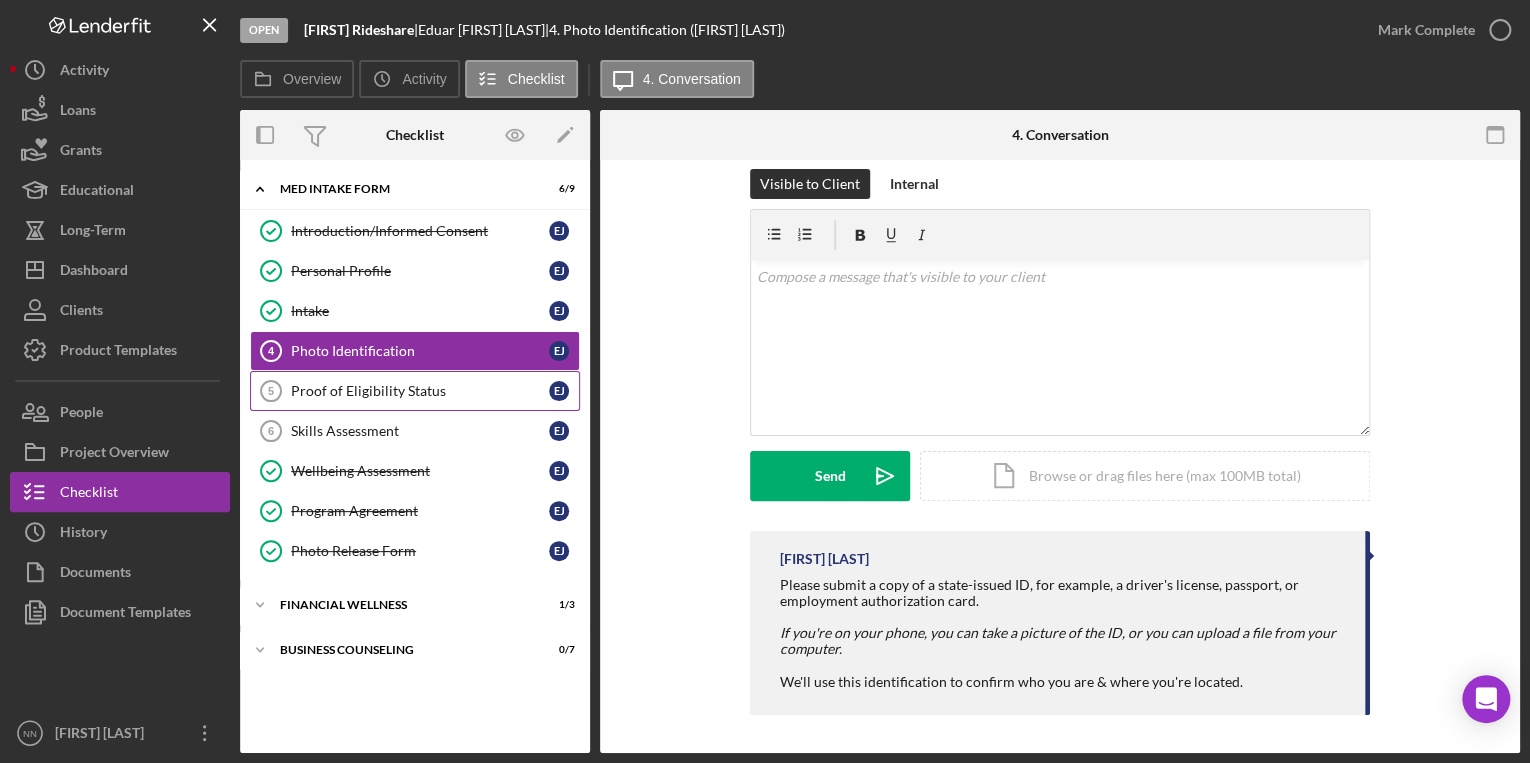 click on "Proof of Eligibility Status" at bounding box center (420, 391) 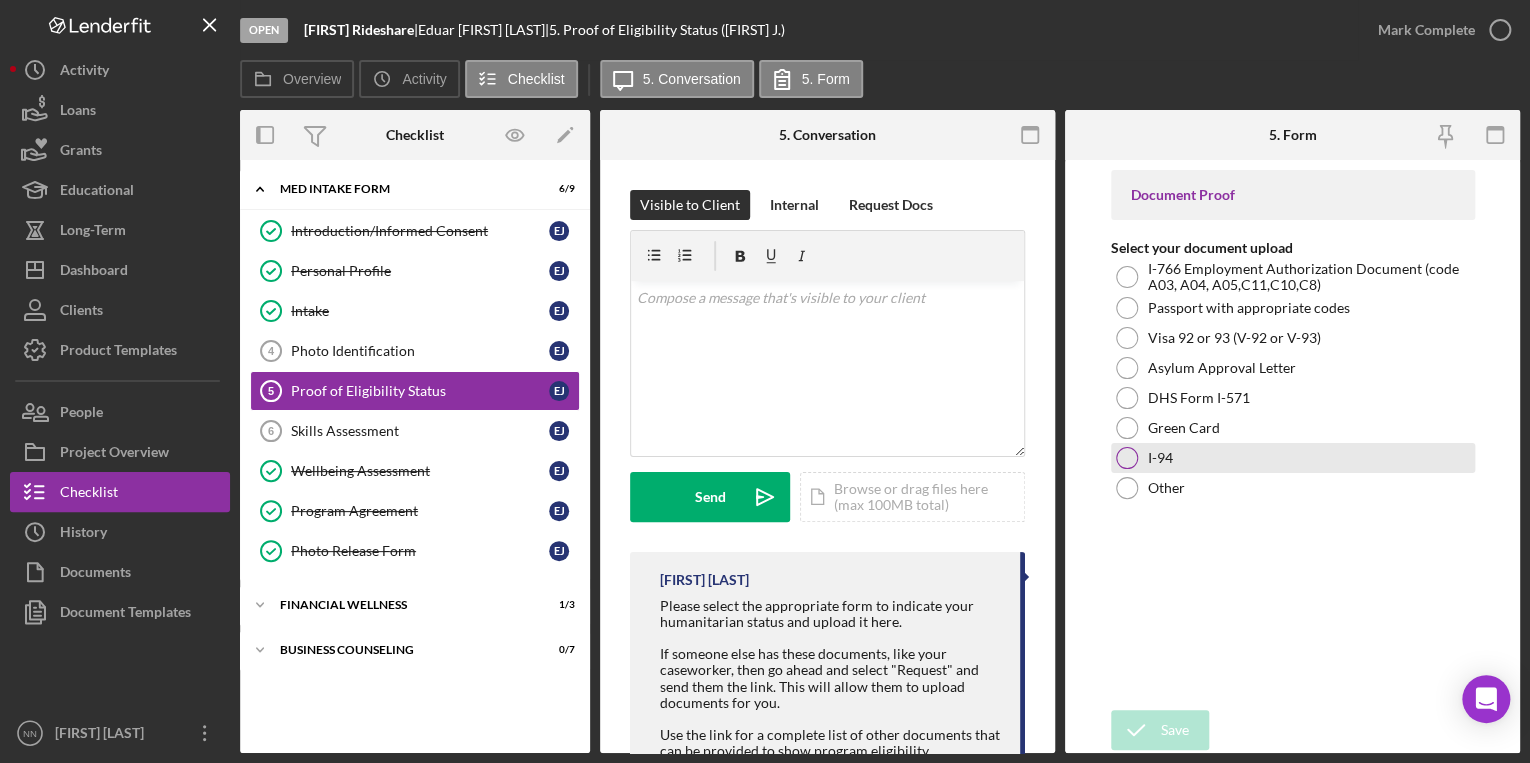 click at bounding box center [1127, 458] 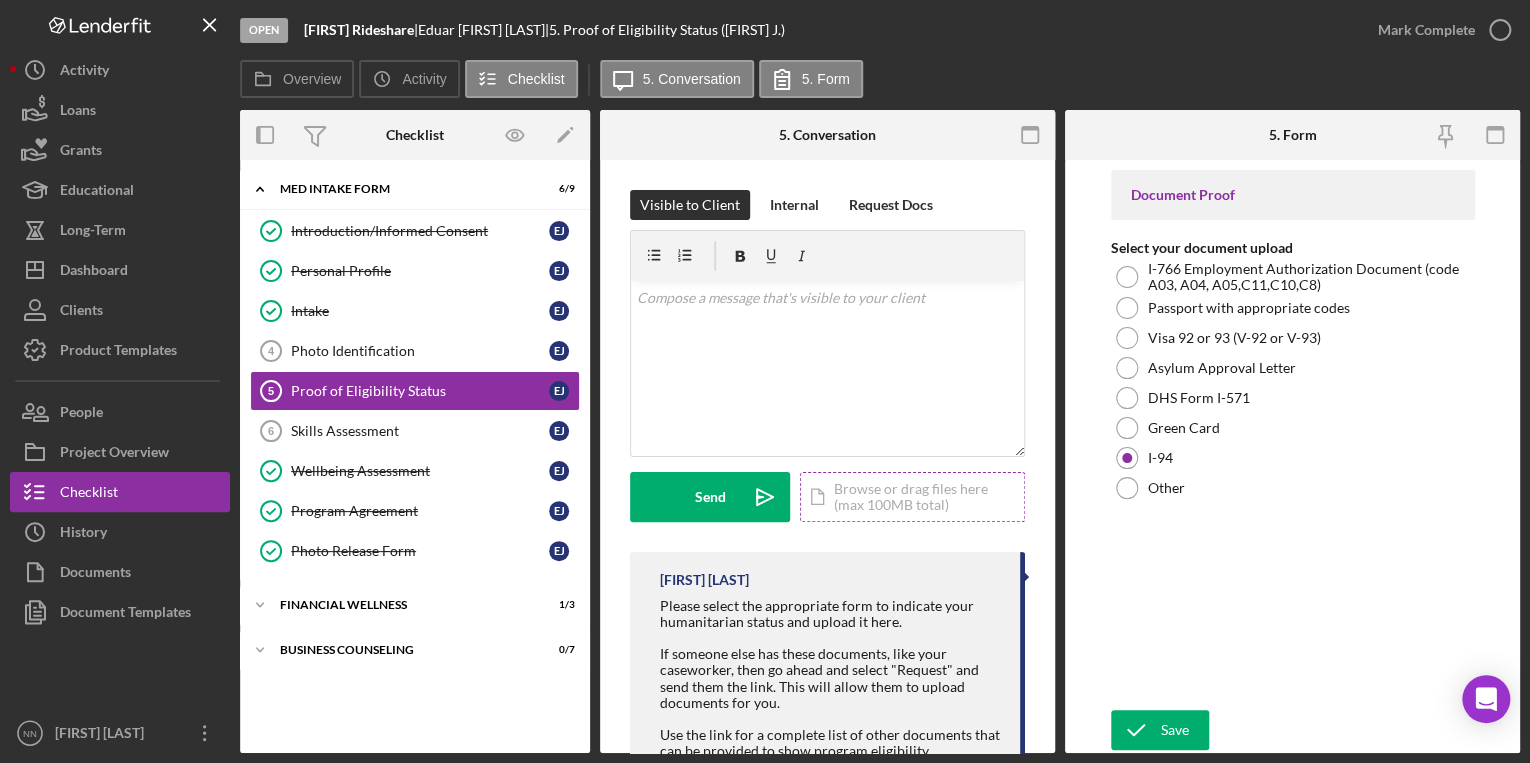 click on "Icon/Document Browse or drag files here (max 100MB total) Tap to choose files or take a photo" at bounding box center [912, 497] 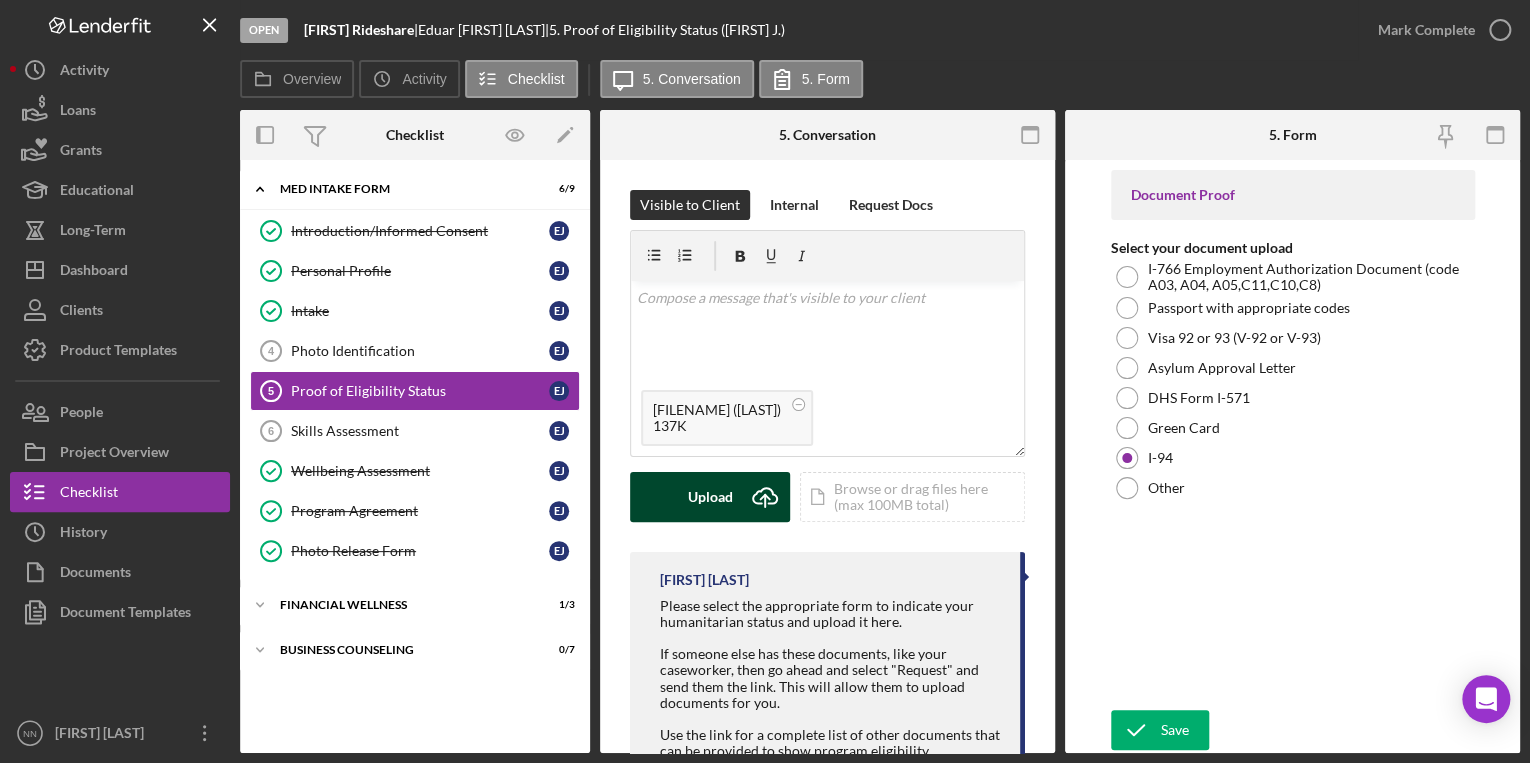 click on "Upload" at bounding box center (710, 497) 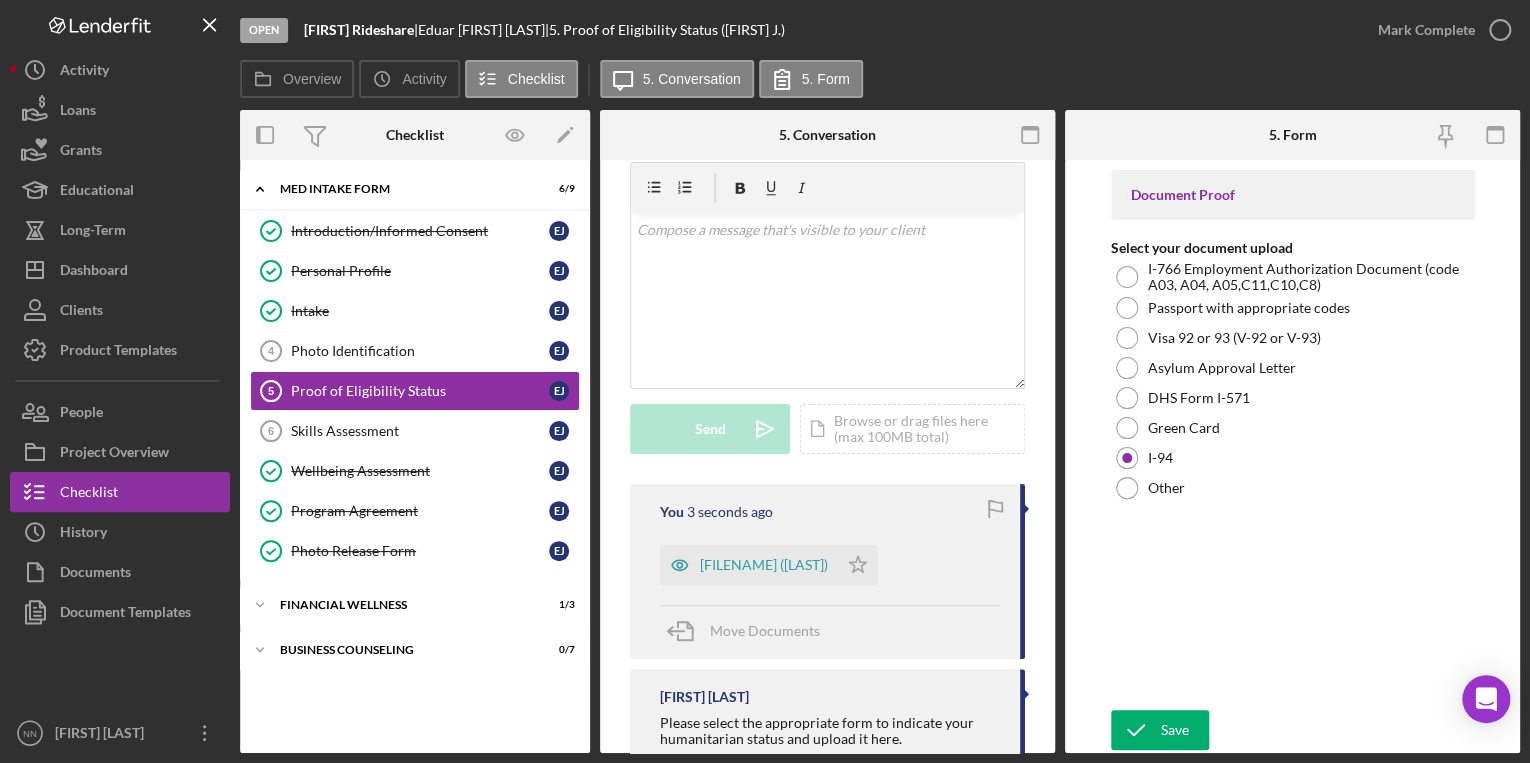 scroll, scrollTop: 160, scrollLeft: 0, axis: vertical 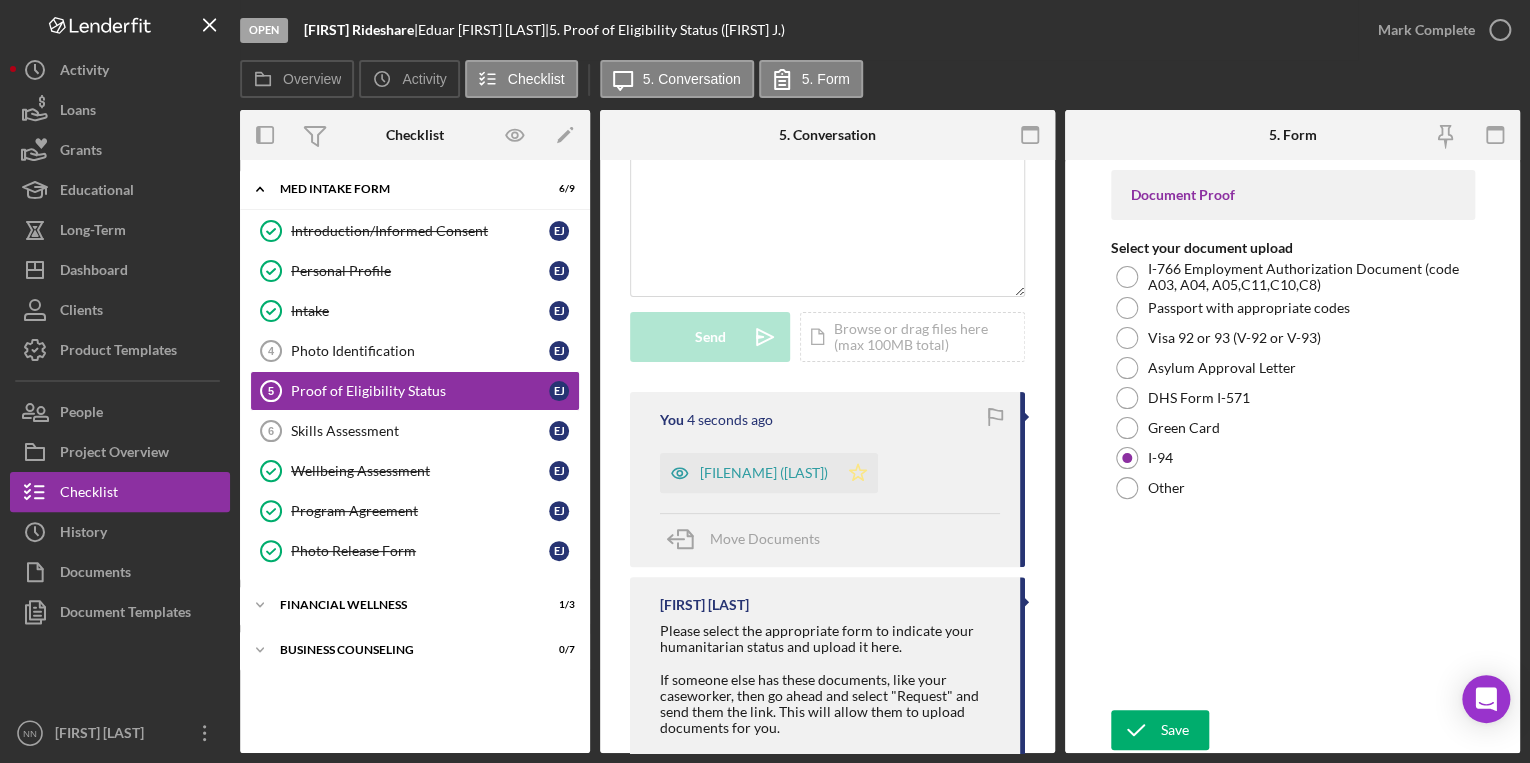 click on "Icon/Star" 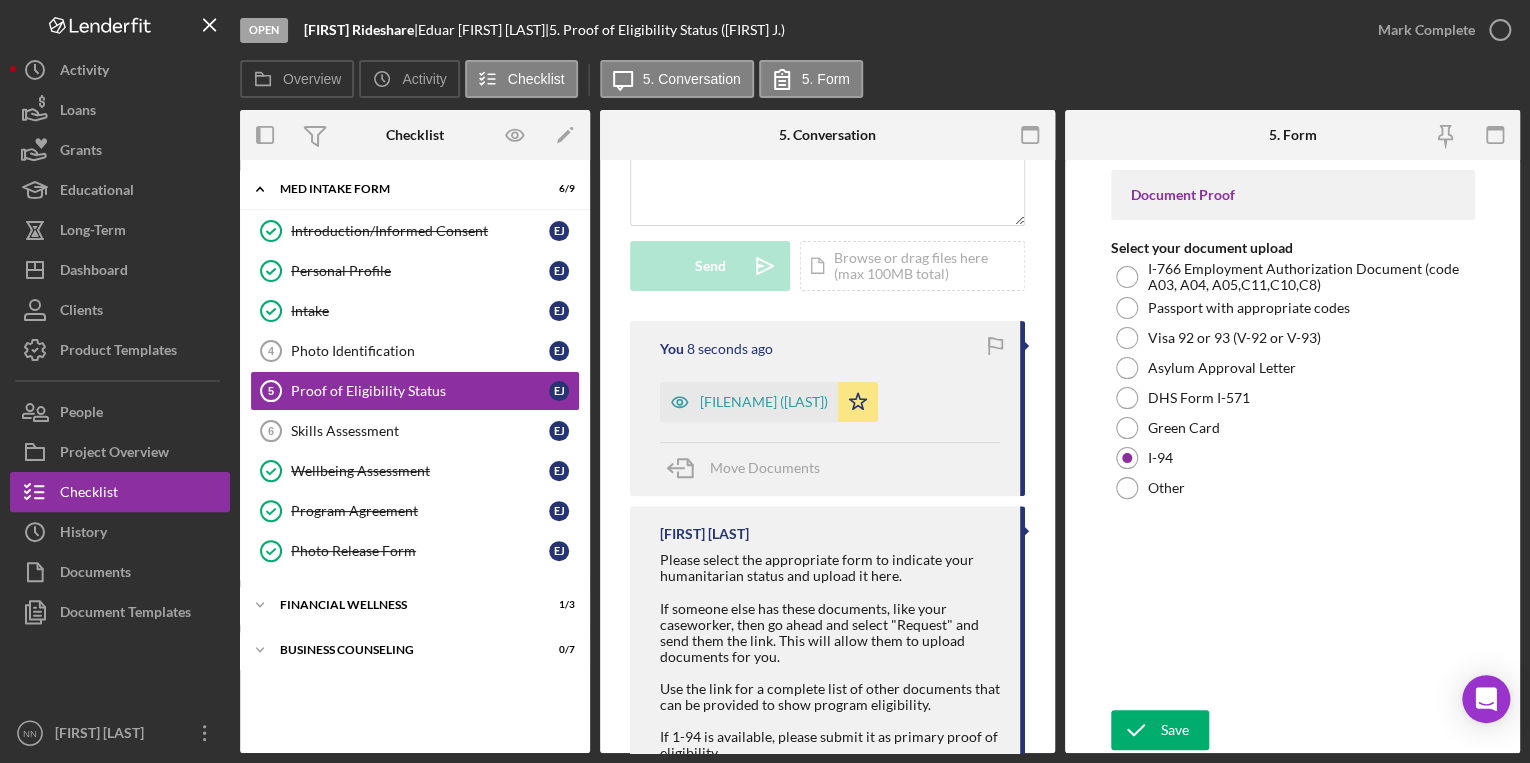 scroll, scrollTop: 353, scrollLeft: 0, axis: vertical 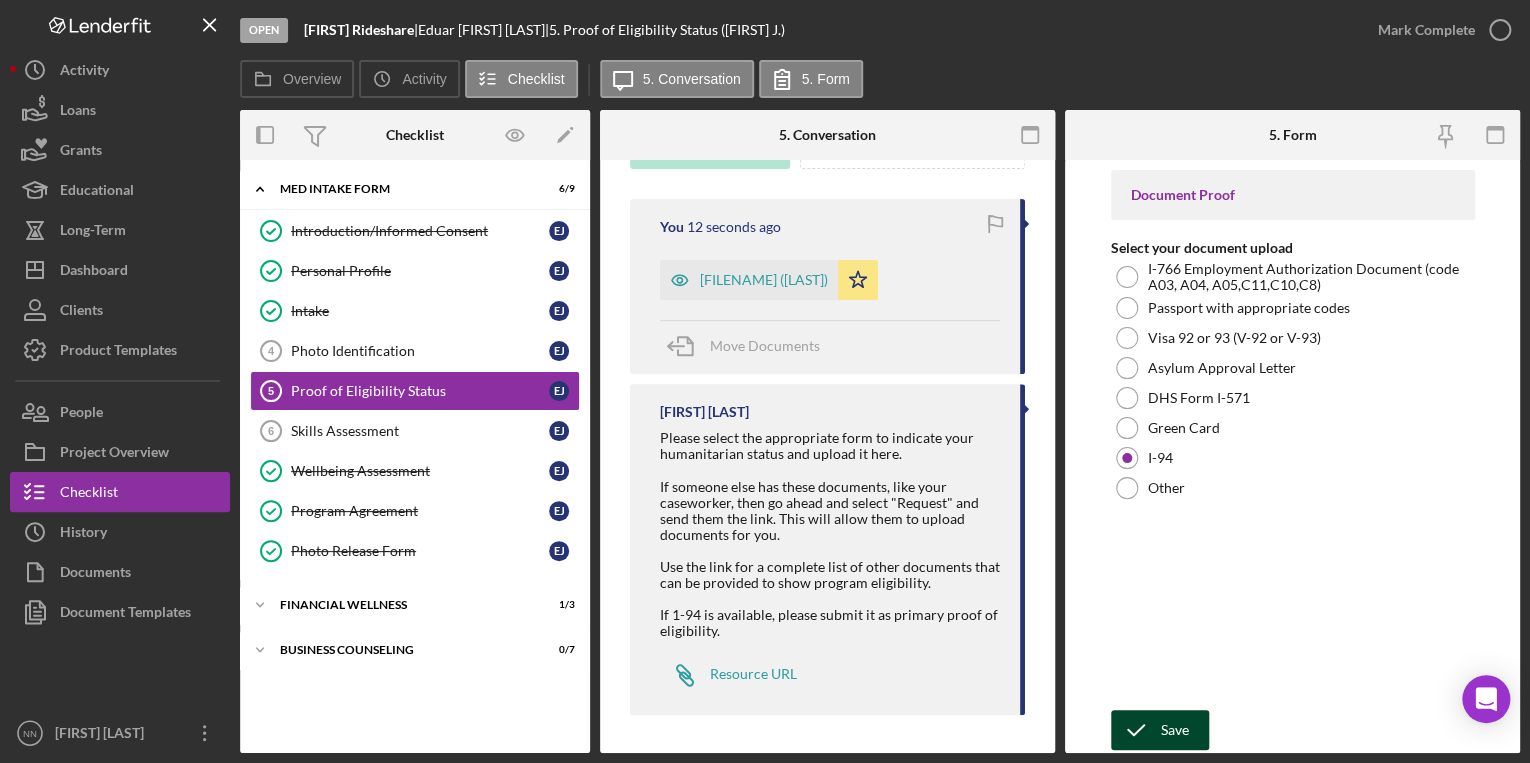 click on "Save" at bounding box center (1175, 730) 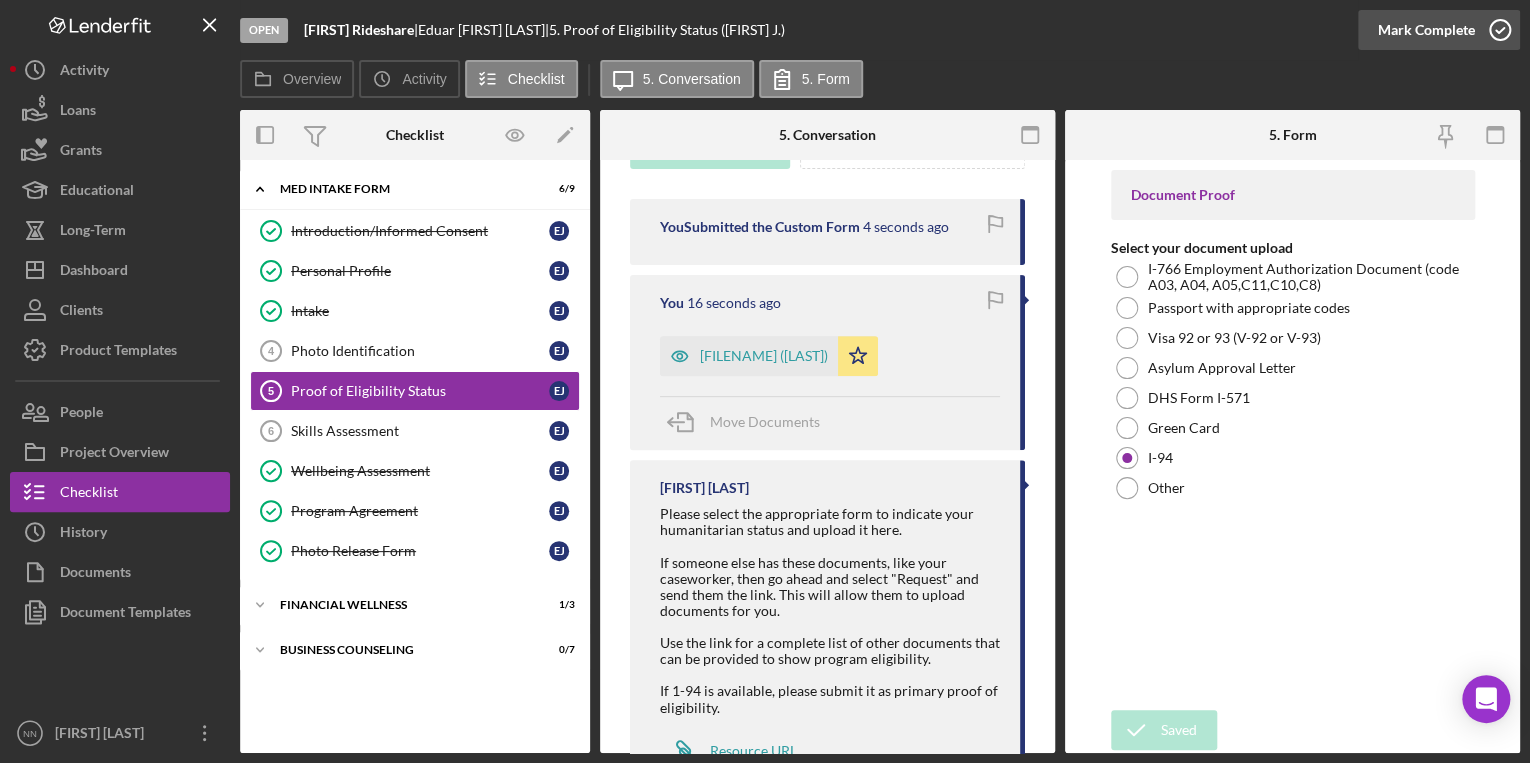 click on "Mark Complete" at bounding box center (1426, 30) 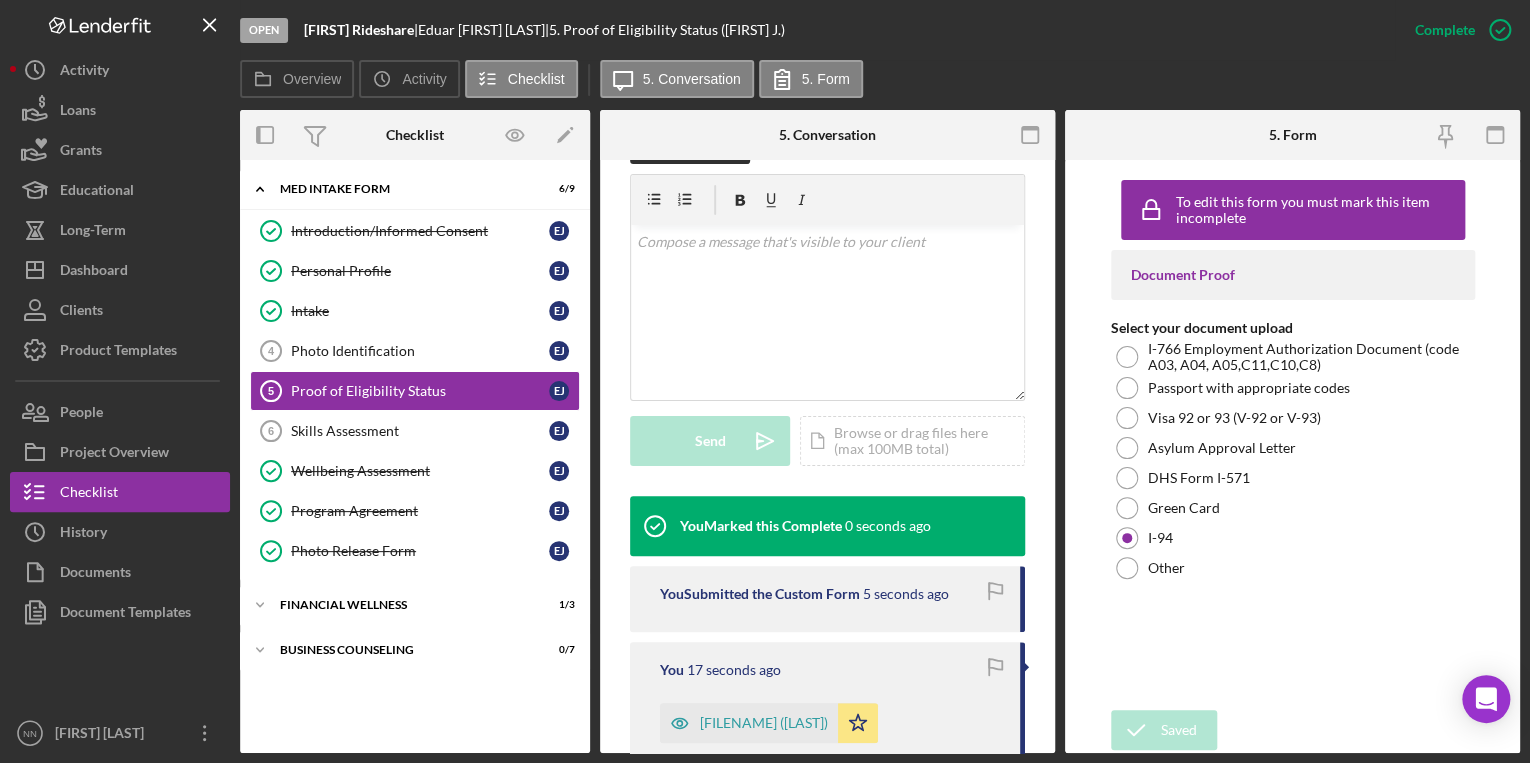 scroll, scrollTop: 650, scrollLeft: 0, axis: vertical 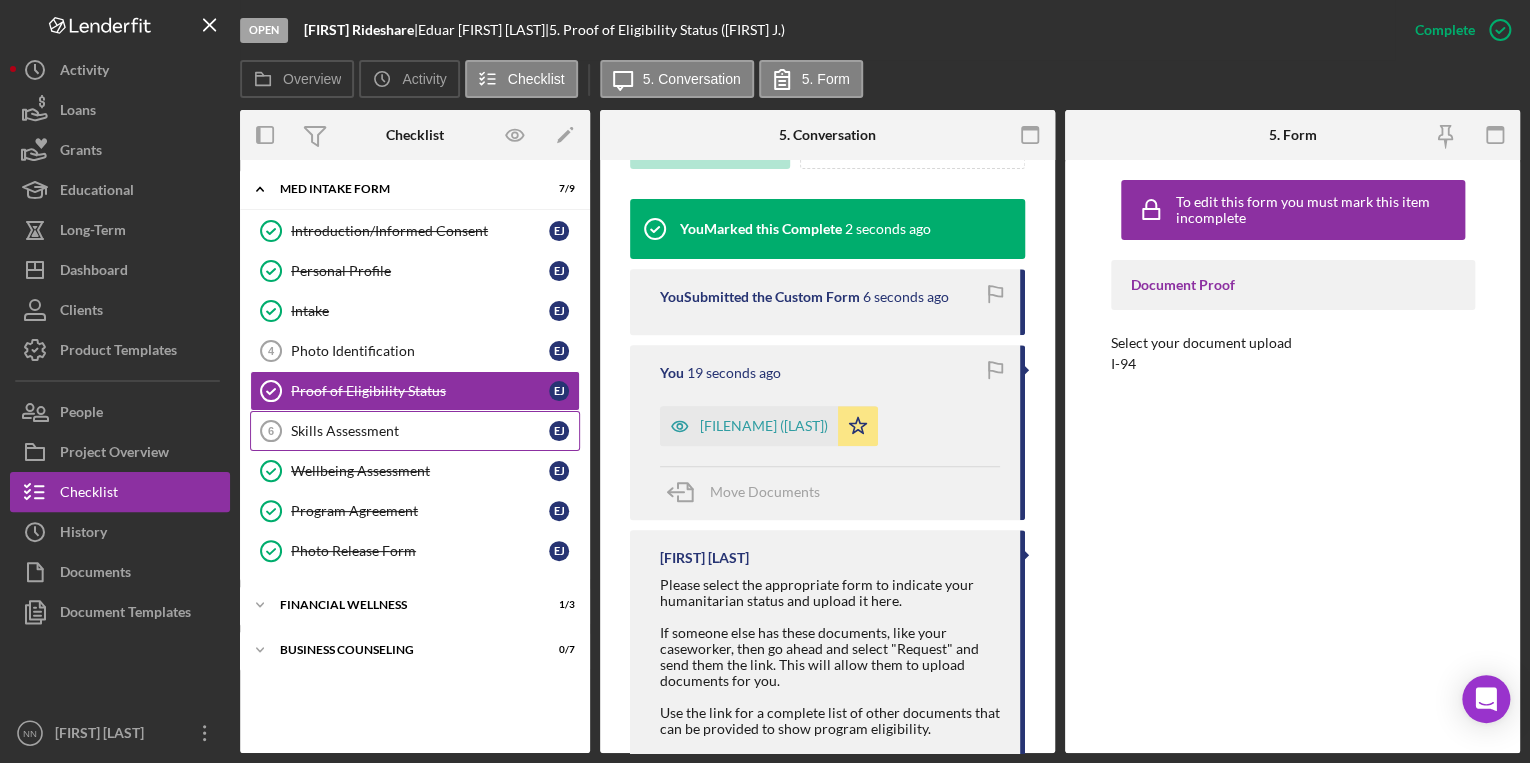 click on "Skills Assessment  6 Skills Assessment  E J" at bounding box center [415, 431] 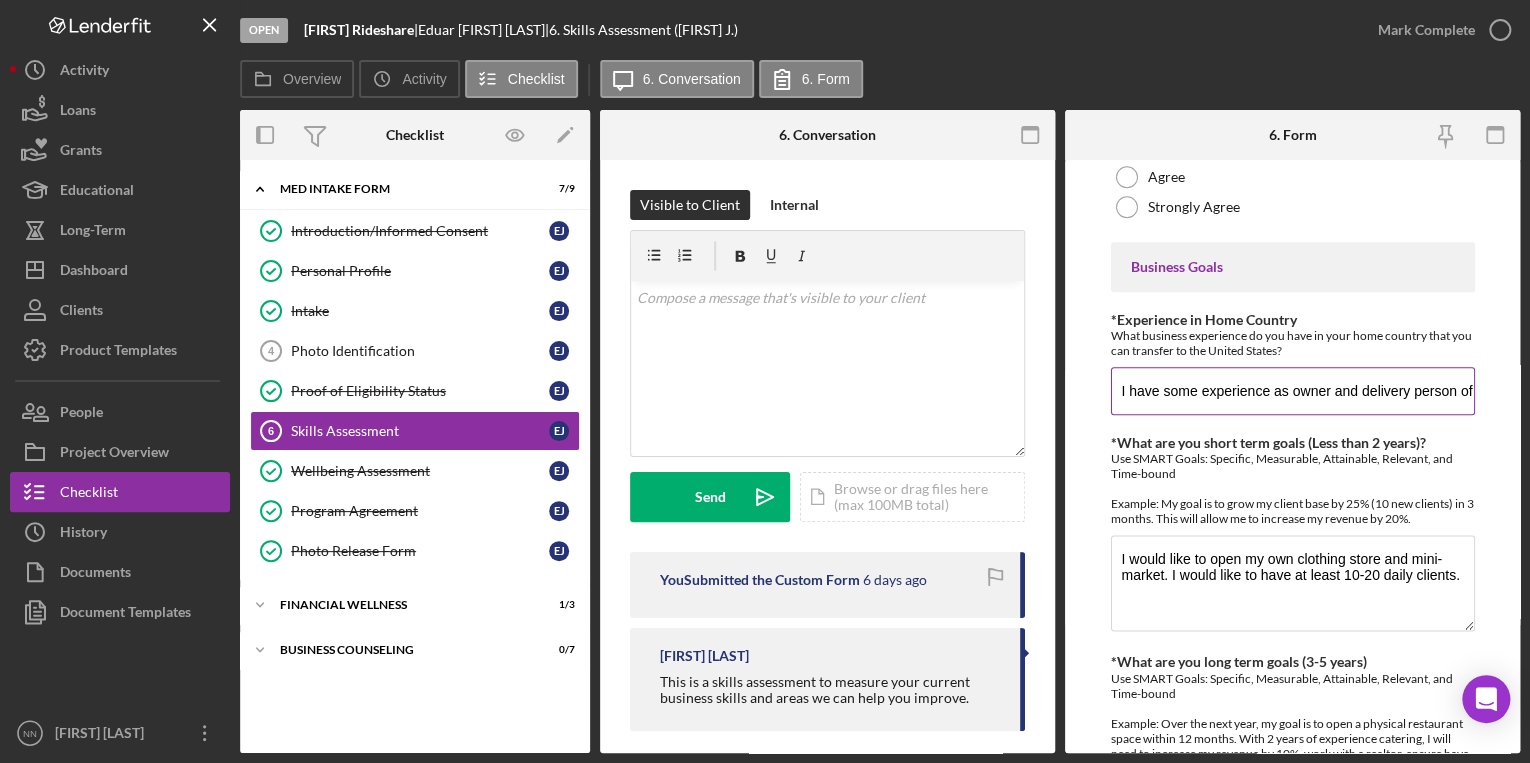 scroll, scrollTop: 1046, scrollLeft: 0, axis: vertical 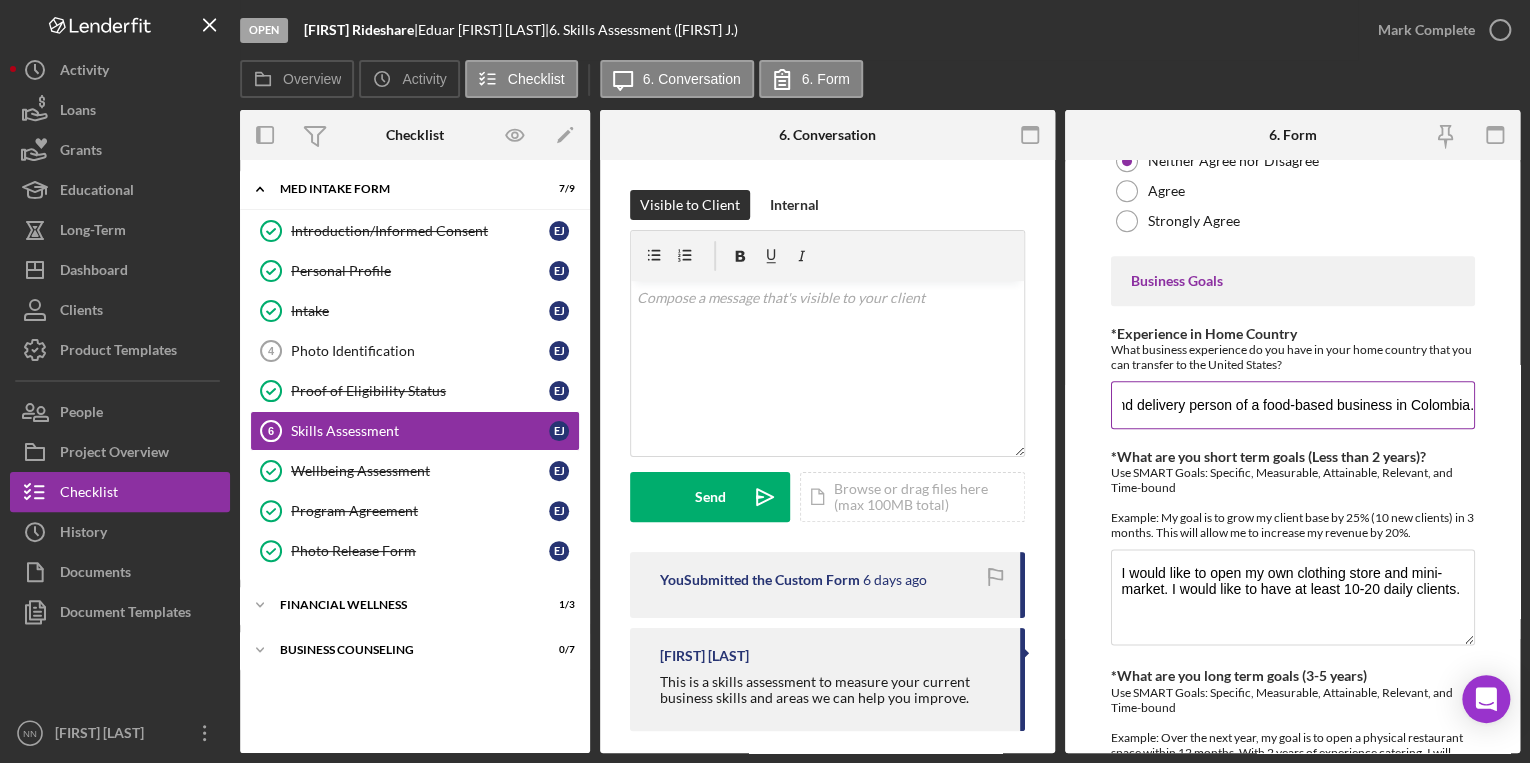 drag, startPoint x: 1210, startPoint y: 400, endPoint x: 1453, endPoint y: 392, distance: 243.13165 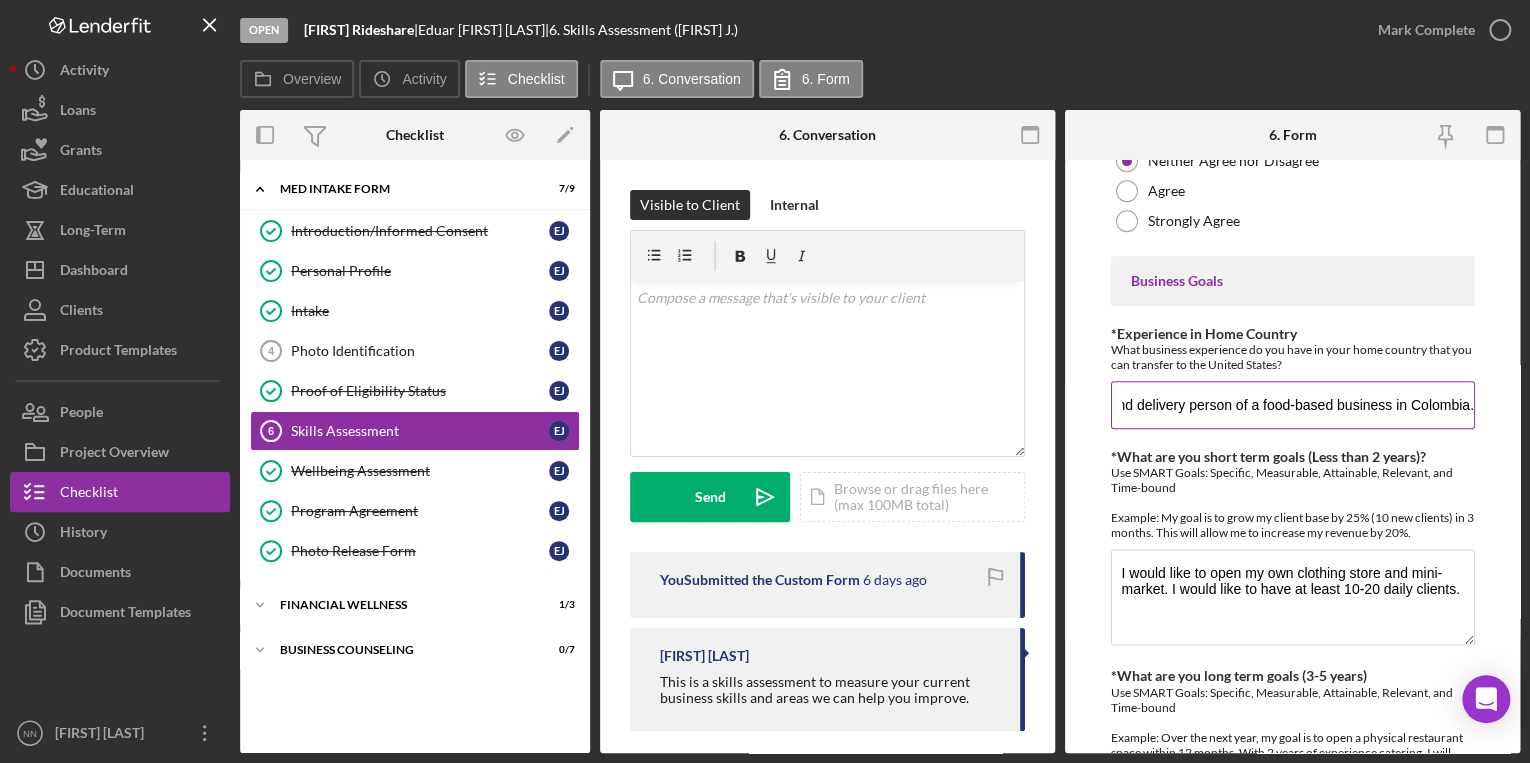 click on "I have some experience as owner and delivery person of a food-based business in Colombia." at bounding box center [1293, 405] 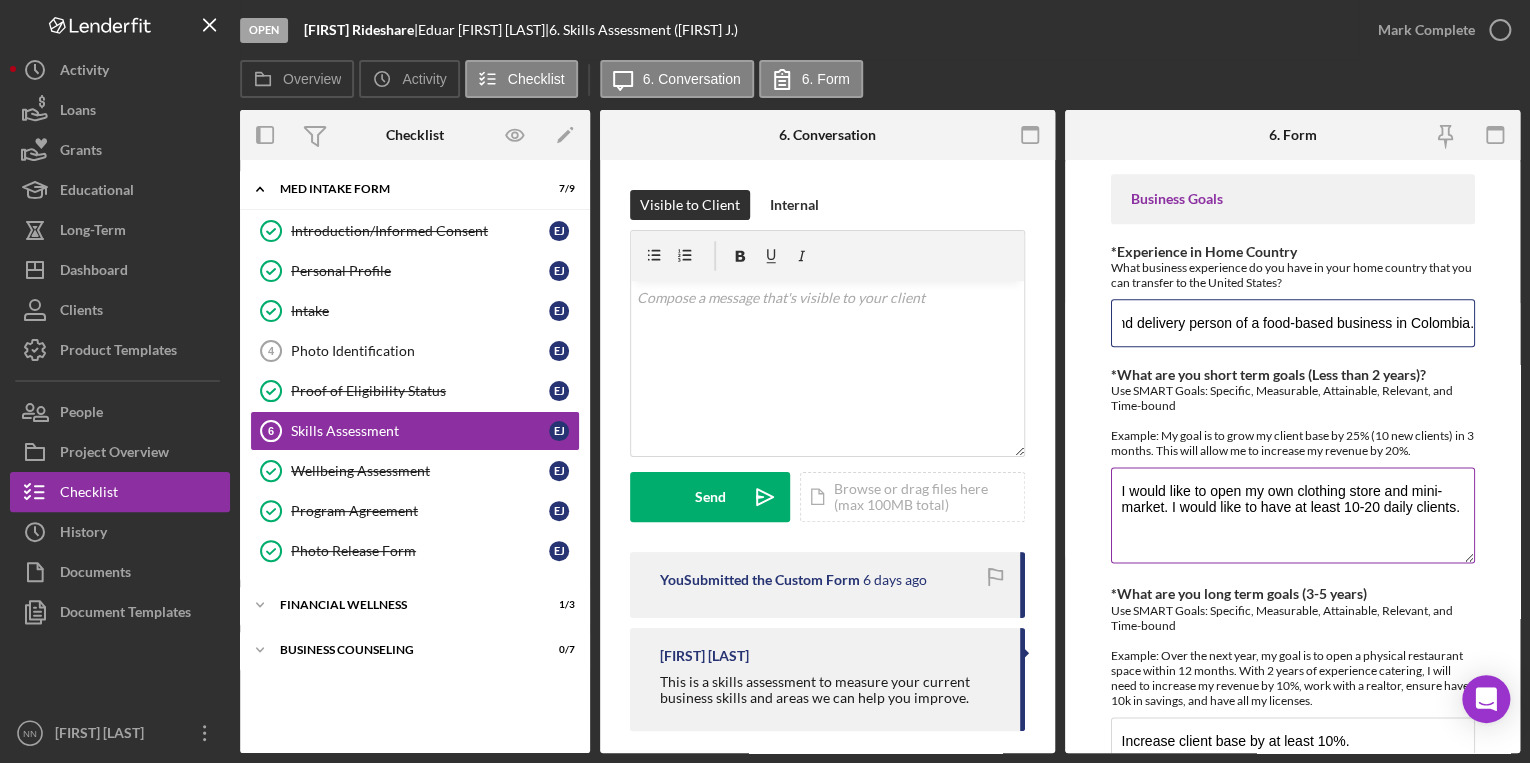 scroll, scrollTop: 1286, scrollLeft: 0, axis: vertical 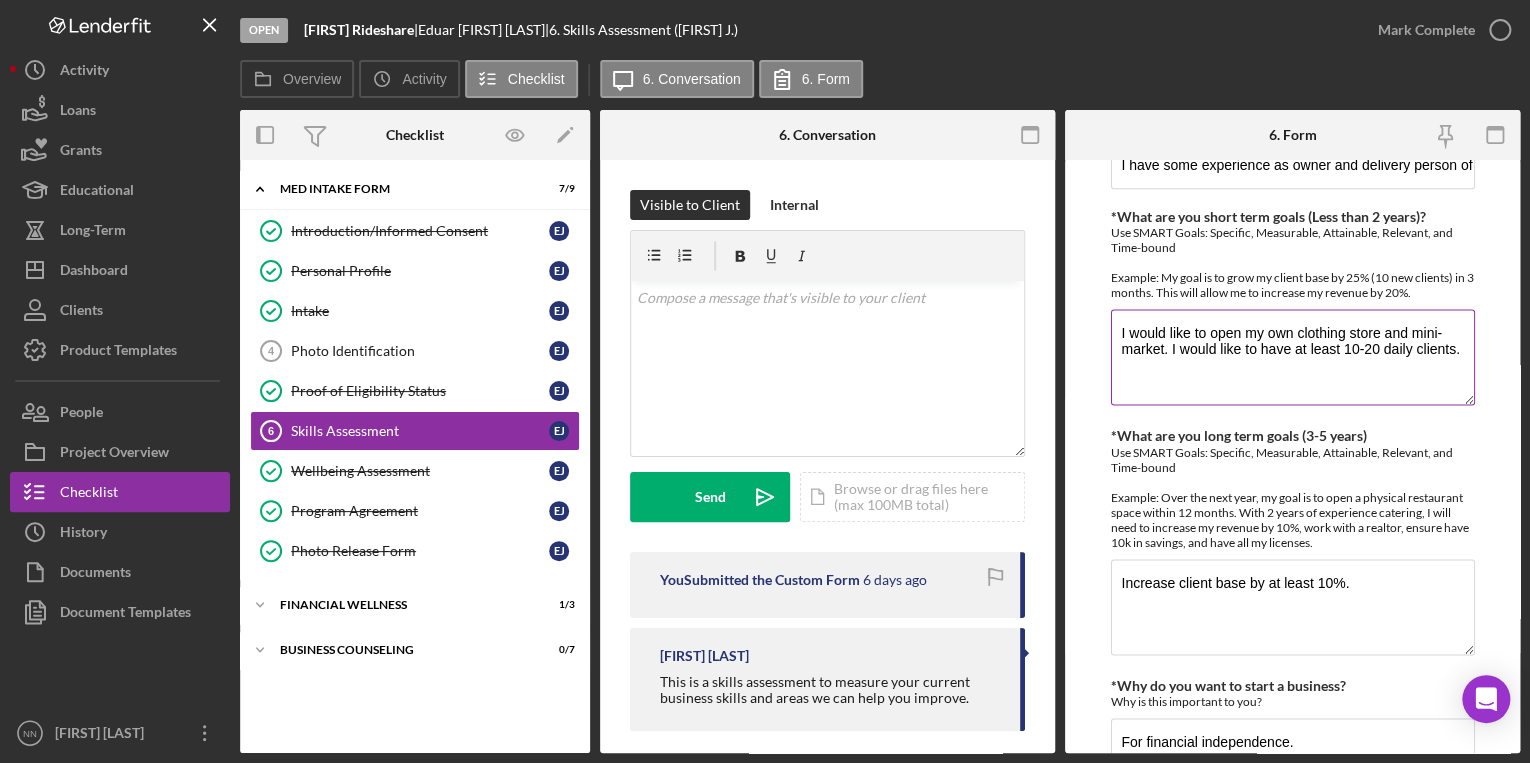 click on "I would like to open my own clothing store and mini-market. I would like to have at least 10-20 daily clients." at bounding box center [1293, 357] 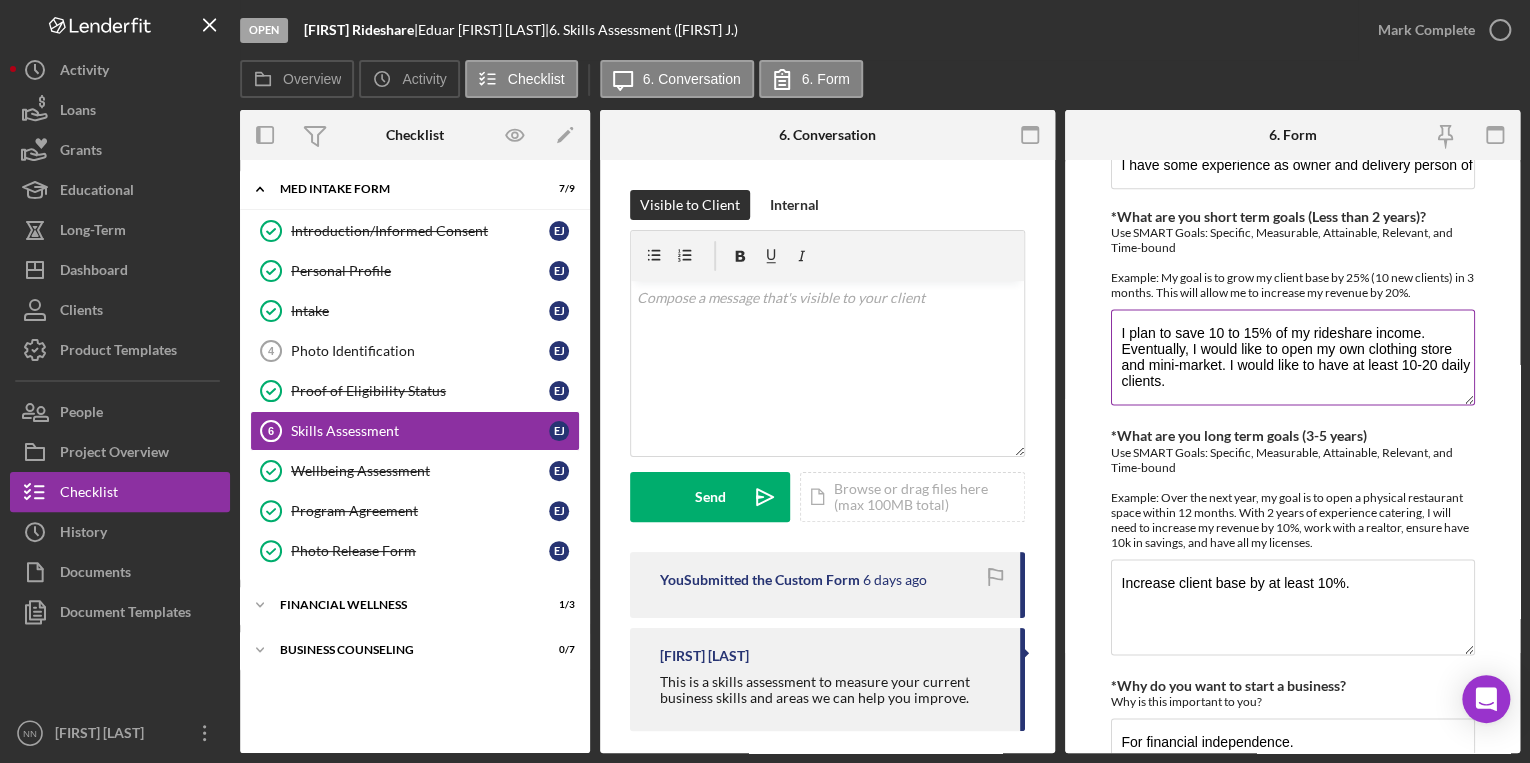 click on "I plan to save 10 to 15% of my rideshare income. Eventually, I would like to open my own clothing store and mini-market. I would like to have at least 10-20 daily clients." at bounding box center (1293, 357) 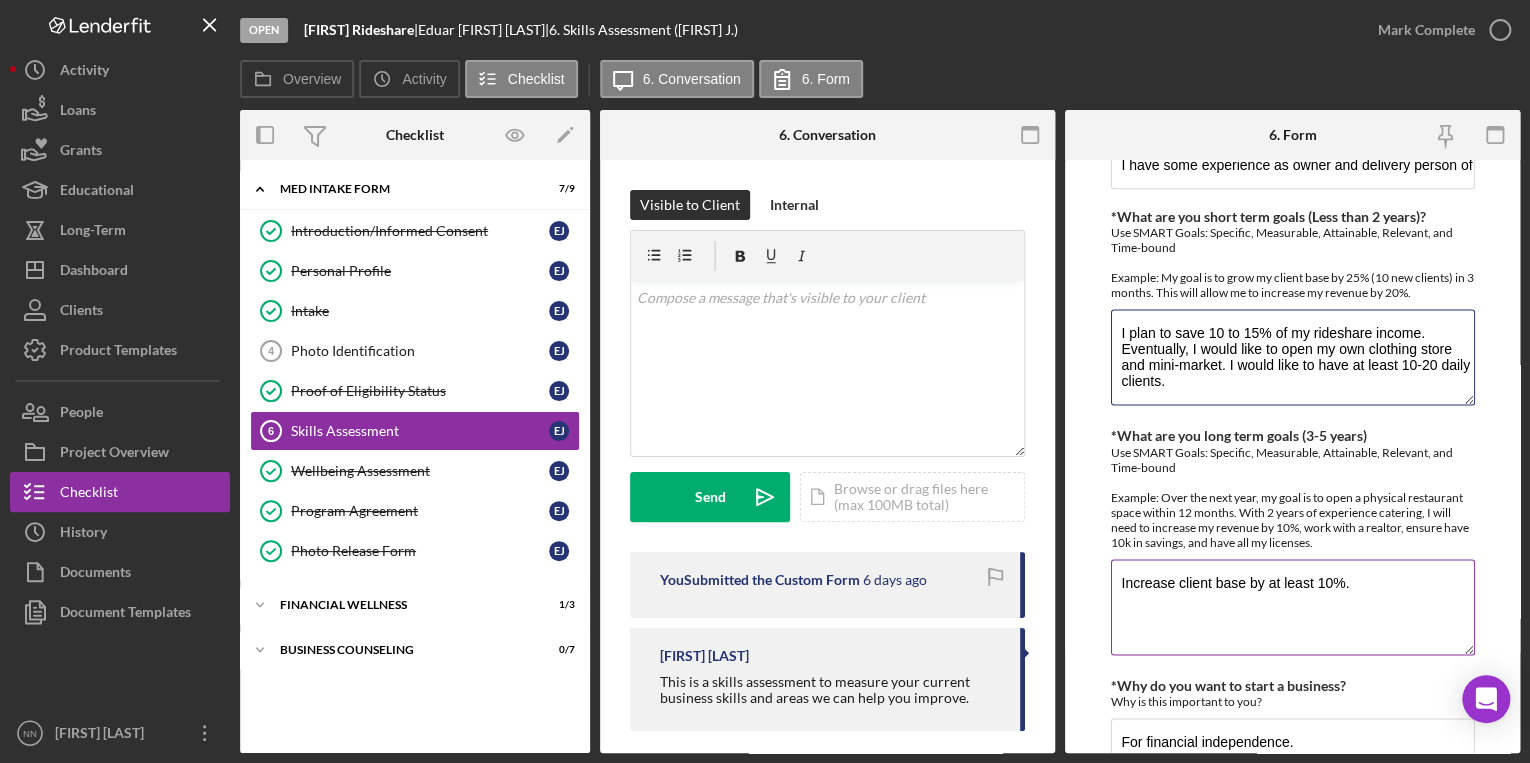 type on "I plan to save 10 to 15% of my rideshare income. Eventually, I would like to open my own clothing store and mini-market. I would like to have at least 10-20 daily clients." 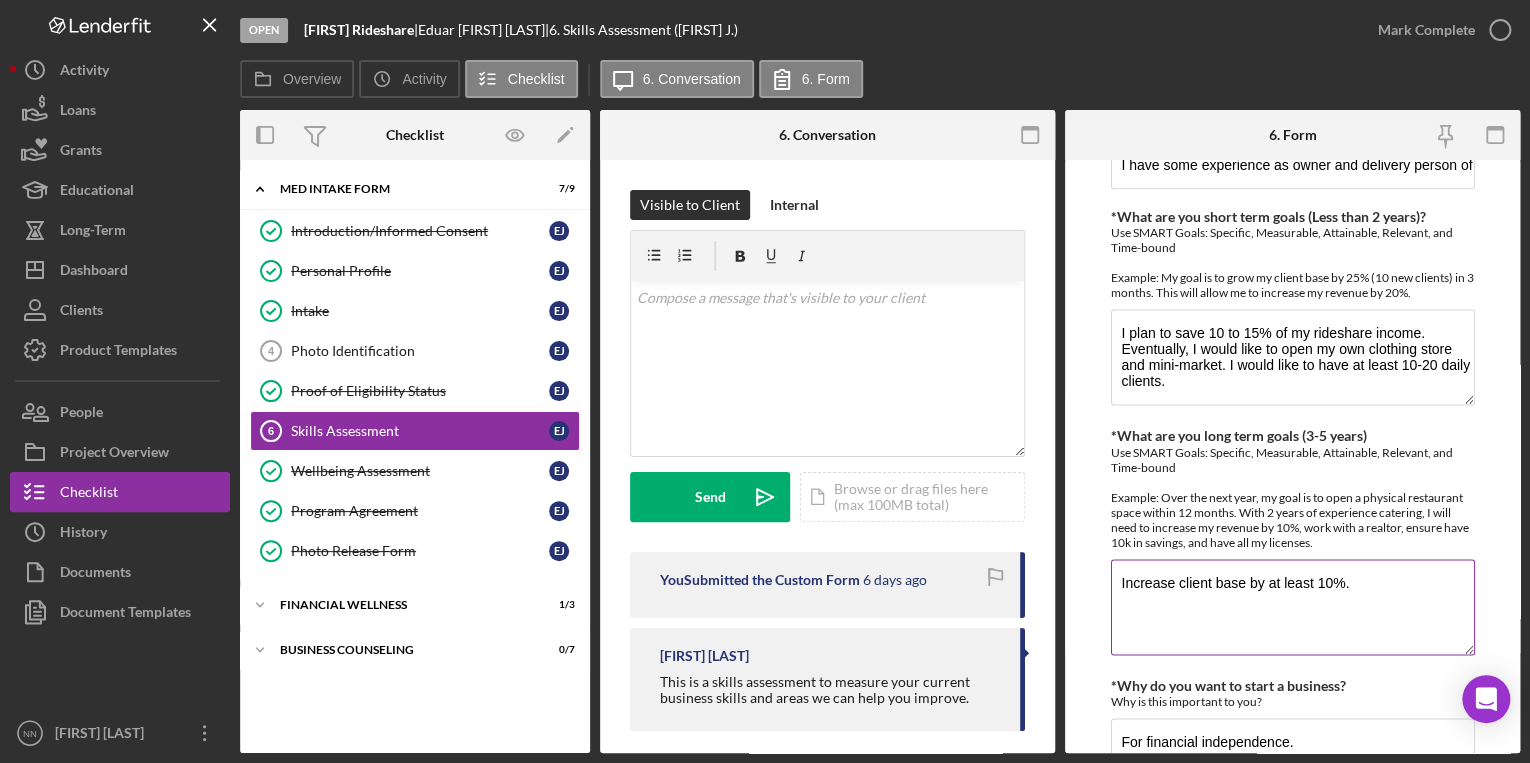 click on "Increase client base by at least 10%." at bounding box center [1293, 607] 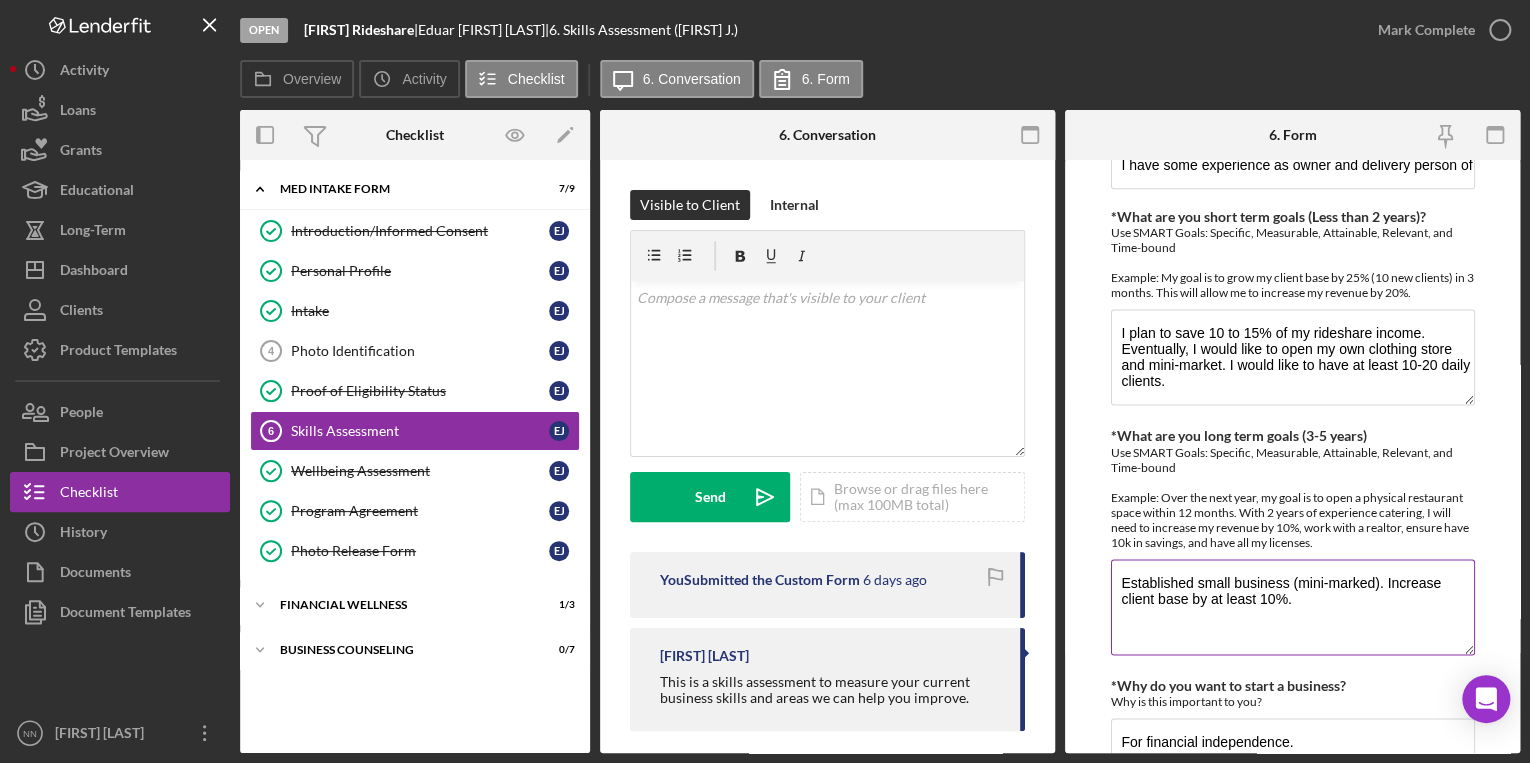 click on "Established small business (mini-marked). Increase client base by at least 10%." at bounding box center (1293, 607) 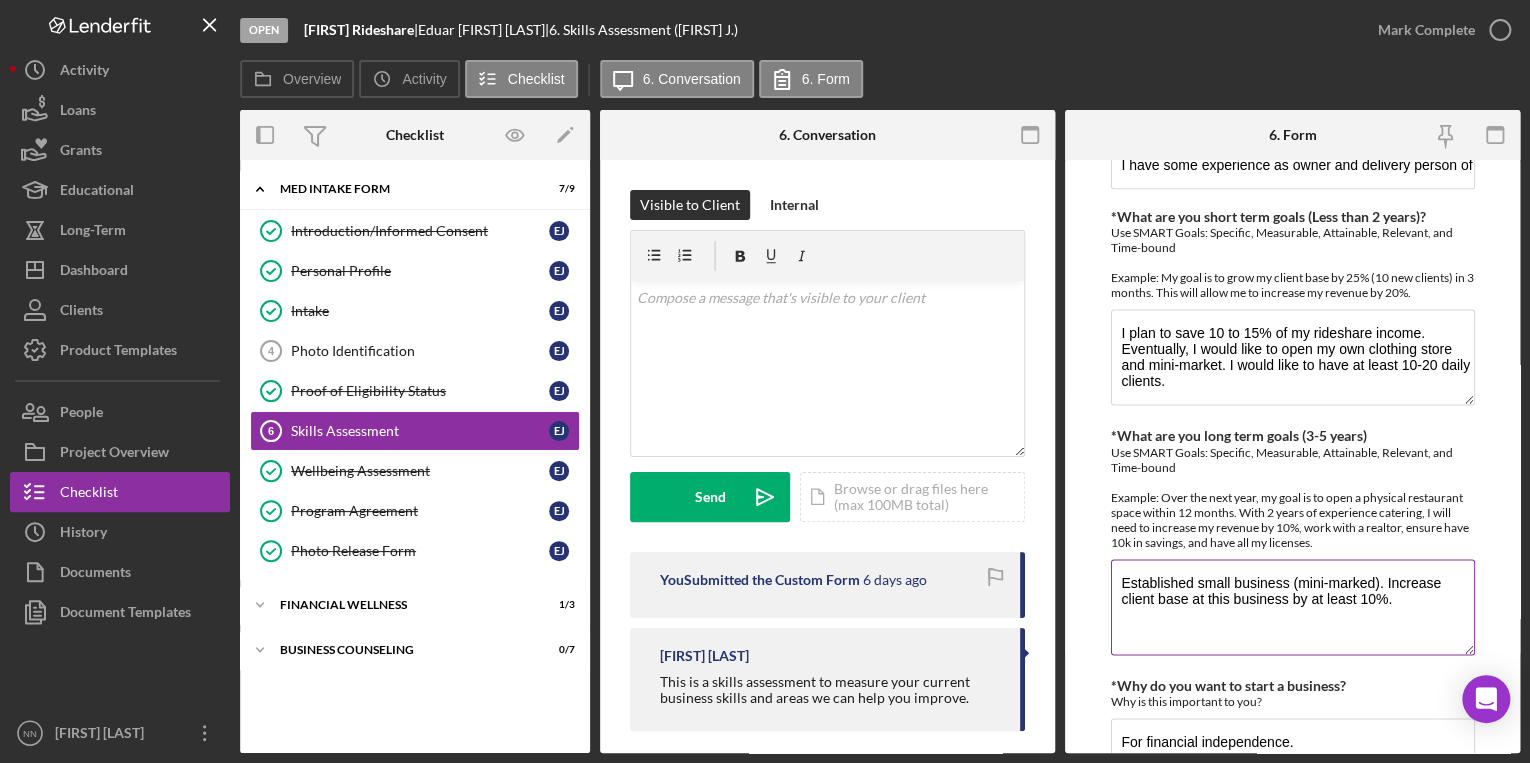 click on "Established small business (mini-marked). Increase client base at this business by at least 10%." at bounding box center (1293, 607) 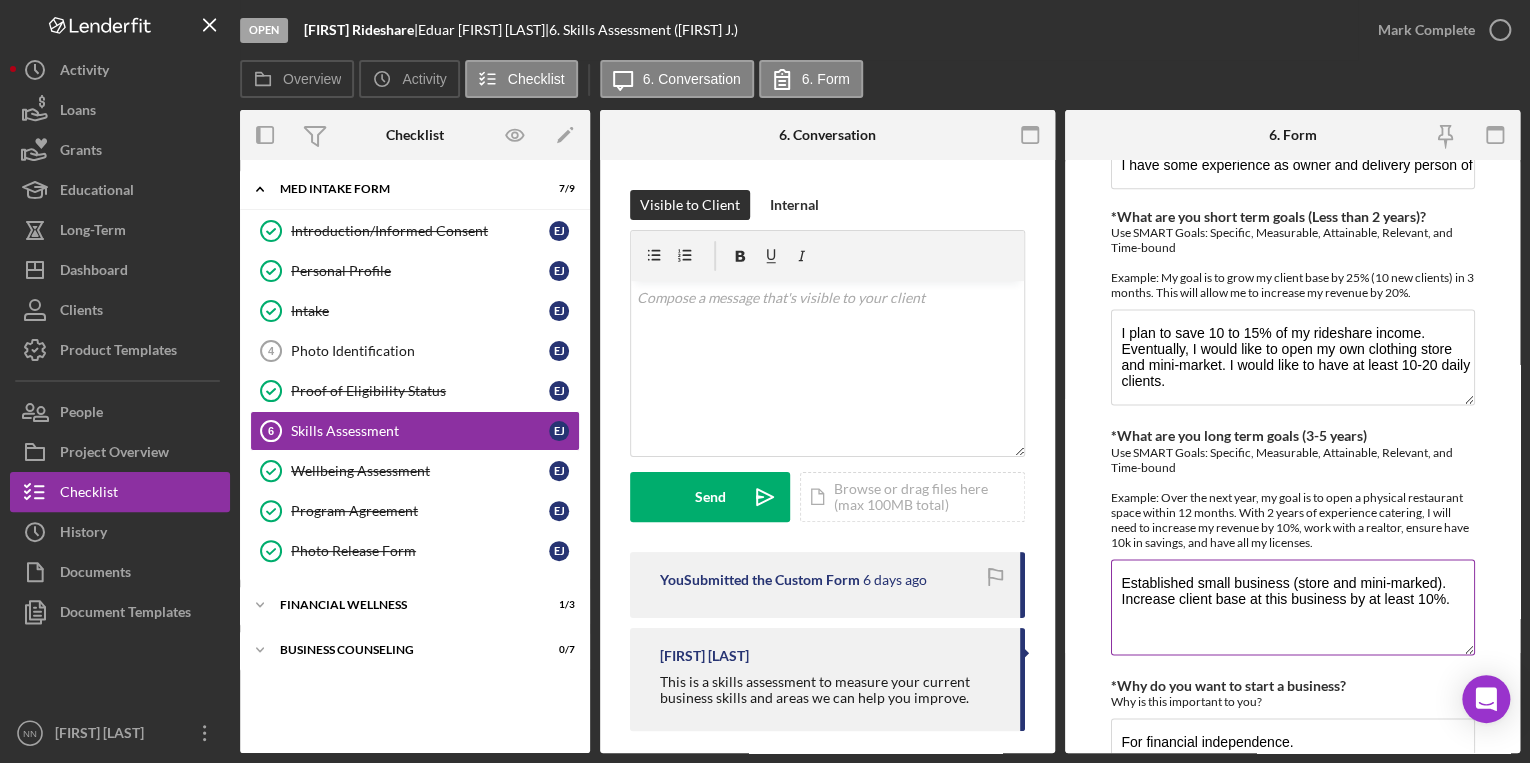 click on "Established small business (store and mini-marked). Increase client base at this business by at least 10%." at bounding box center (1293, 607) 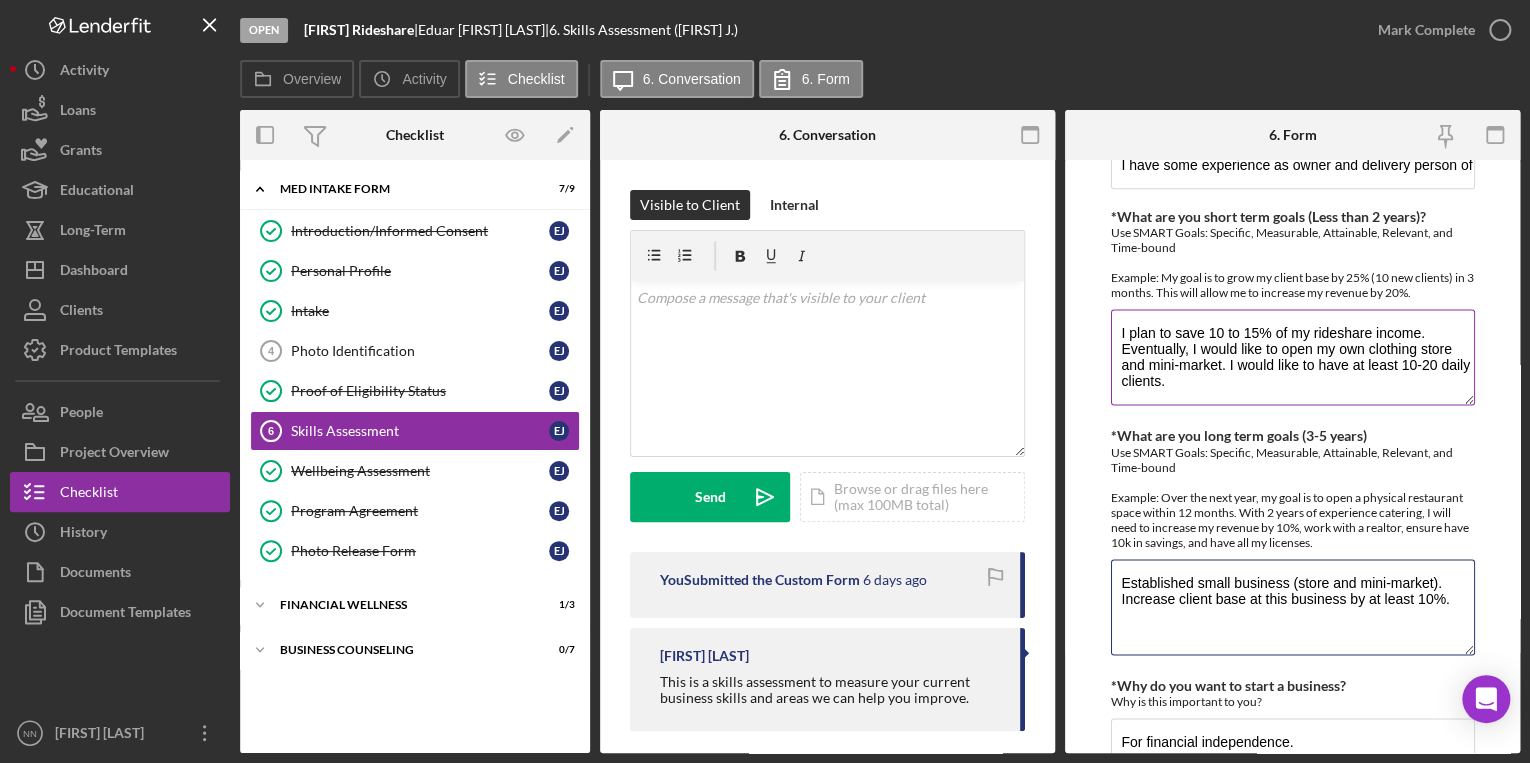 type on "Established small business (store and mini-market). Increase client base at this business by at least 10%." 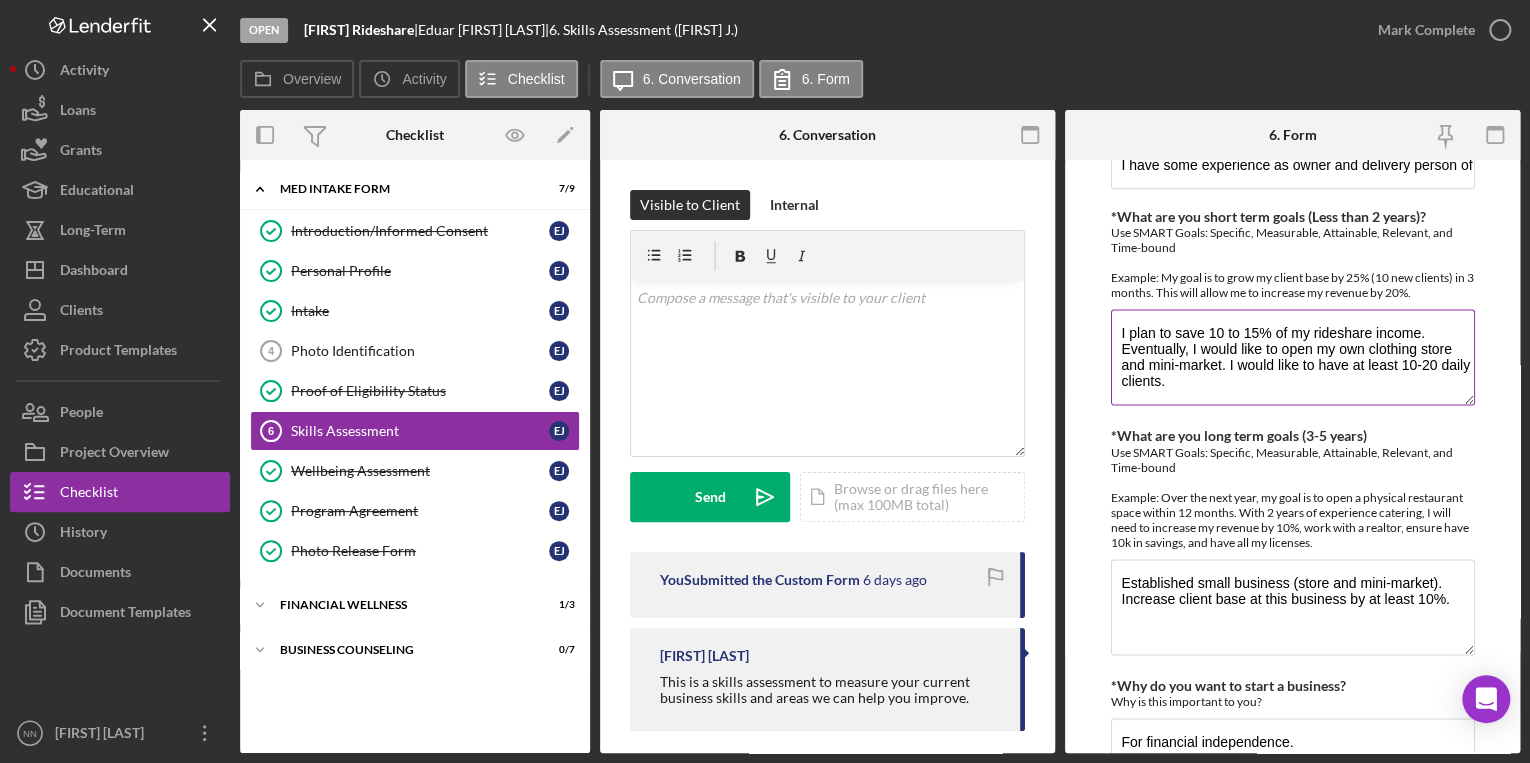 click on "I plan to save 10 to 15% of my rideshare income. Eventually, I would like to open my own clothing store and mini-market. I would like to have at least 10-20 daily clients." at bounding box center [1293, 357] 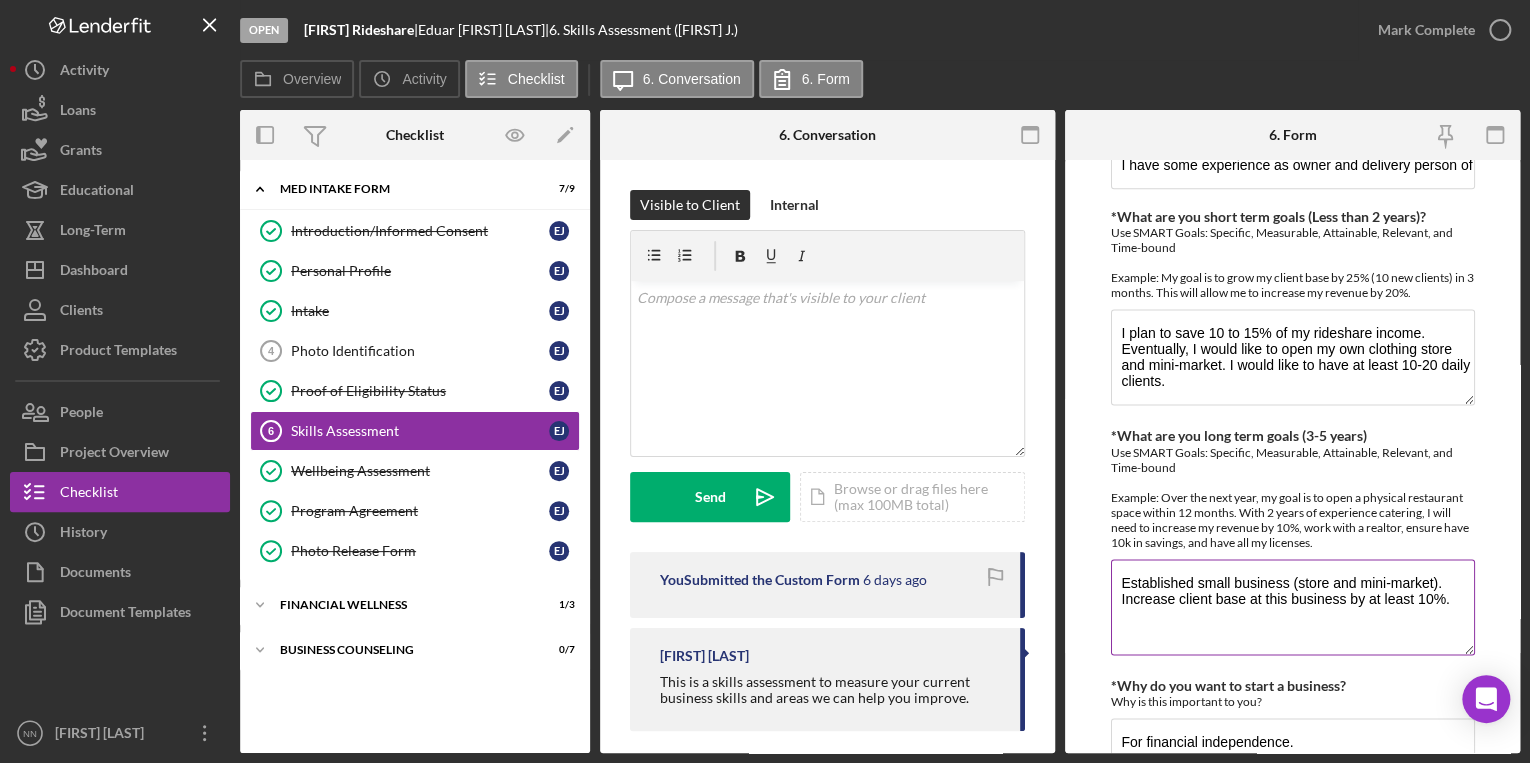 click on "Established small business (store and mini-market). Increase client base at this business by at least 10%." at bounding box center (1293, 607) 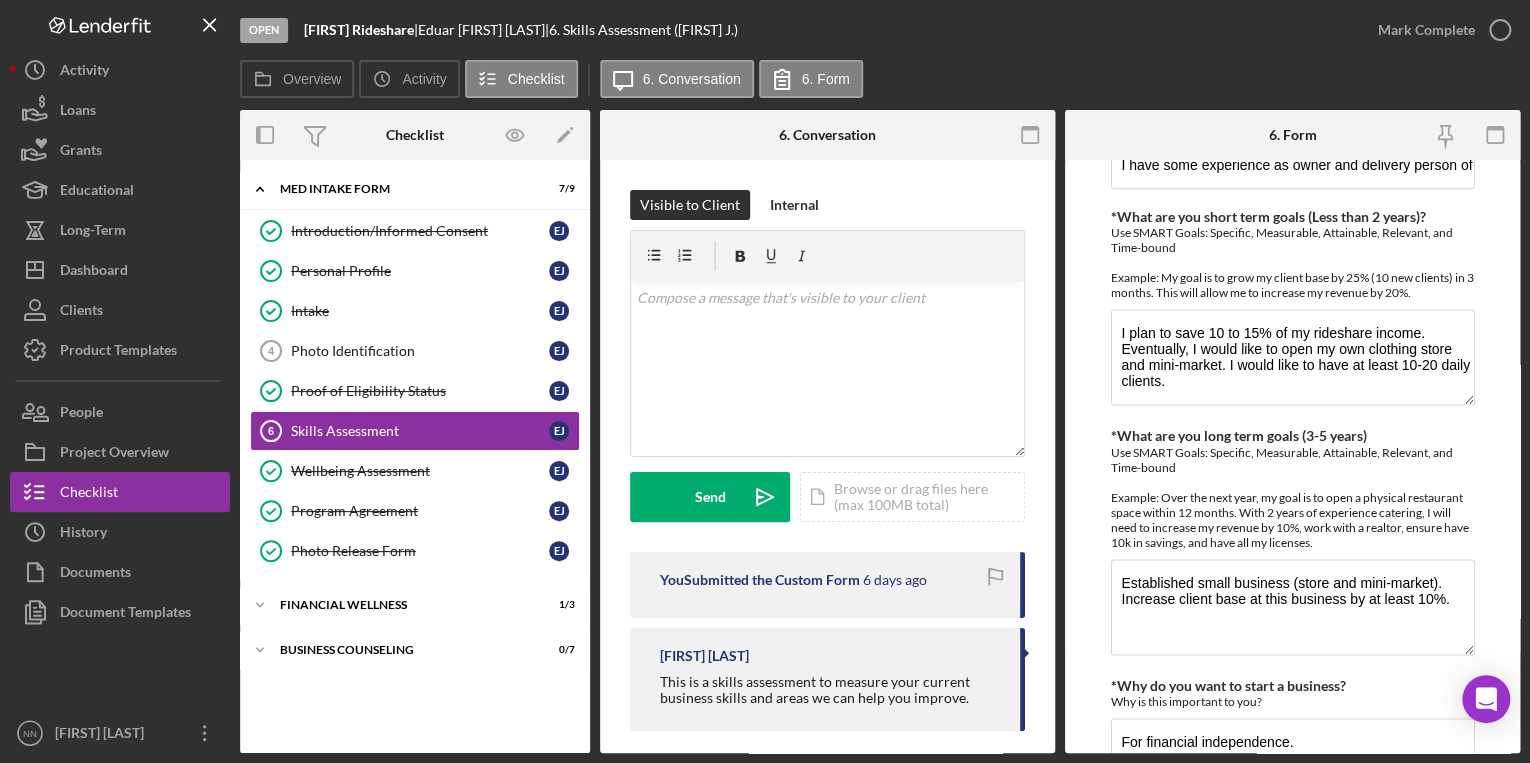 drag, startPoint x: 1520, startPoint y: 607, endPoint x: 1511, endPoint y: 700, distance: 93.43447 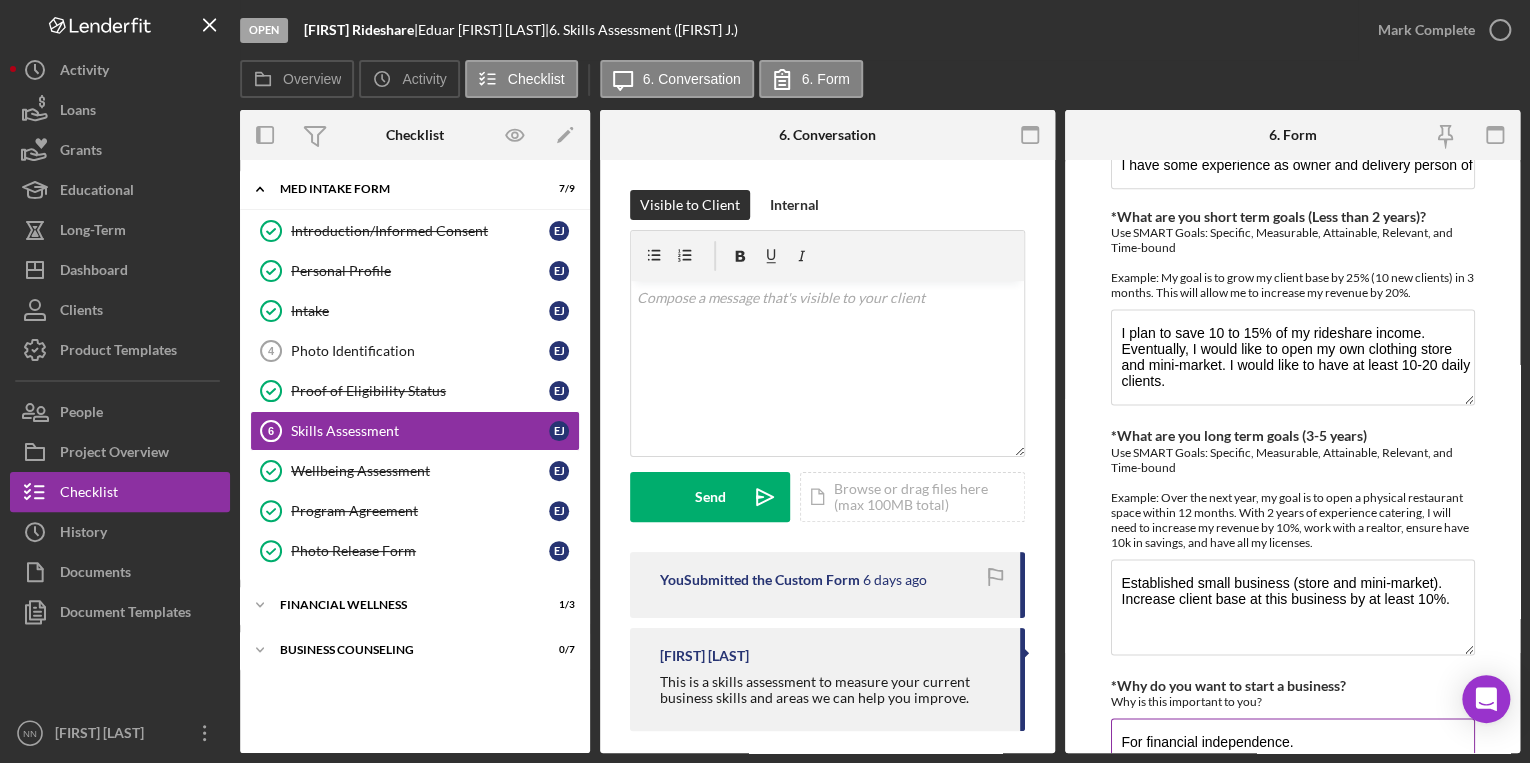 click on "*Why do you want to start a business?" at bounding box center (1228, 685) 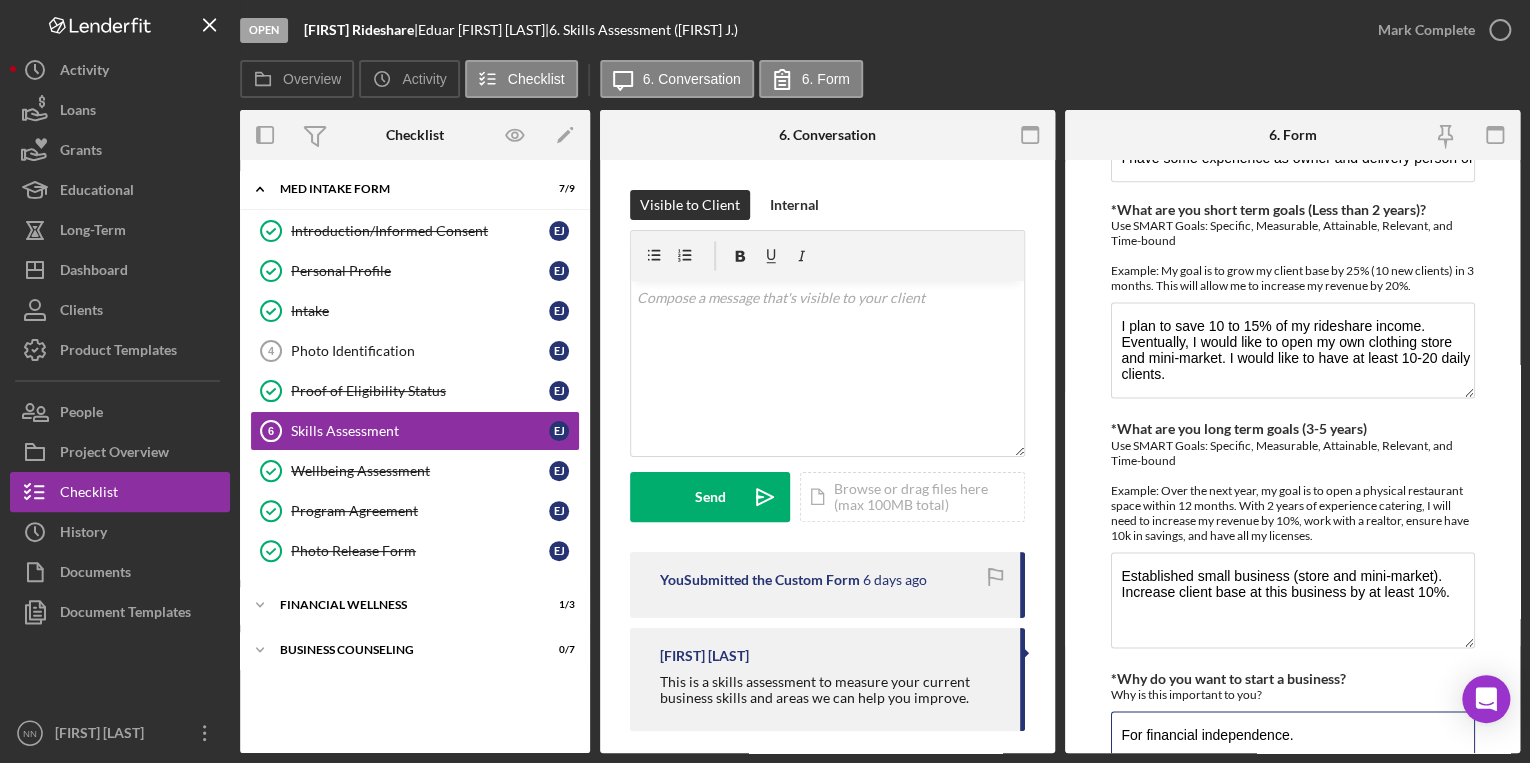 scroll, scrollTop: 1366, scrollLeft: 0, axis: vertical 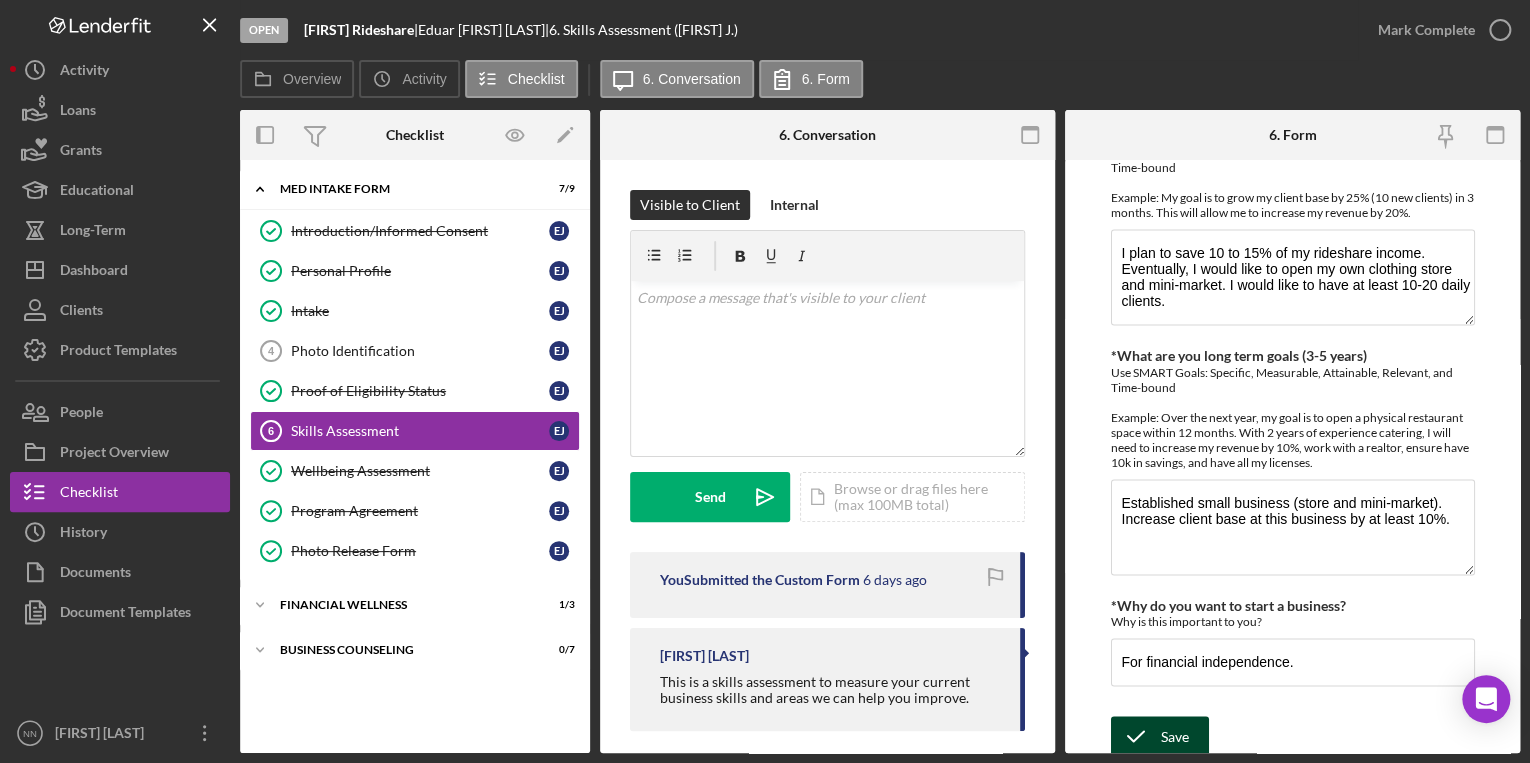click on "Save" at bounding box center (1175, 736) 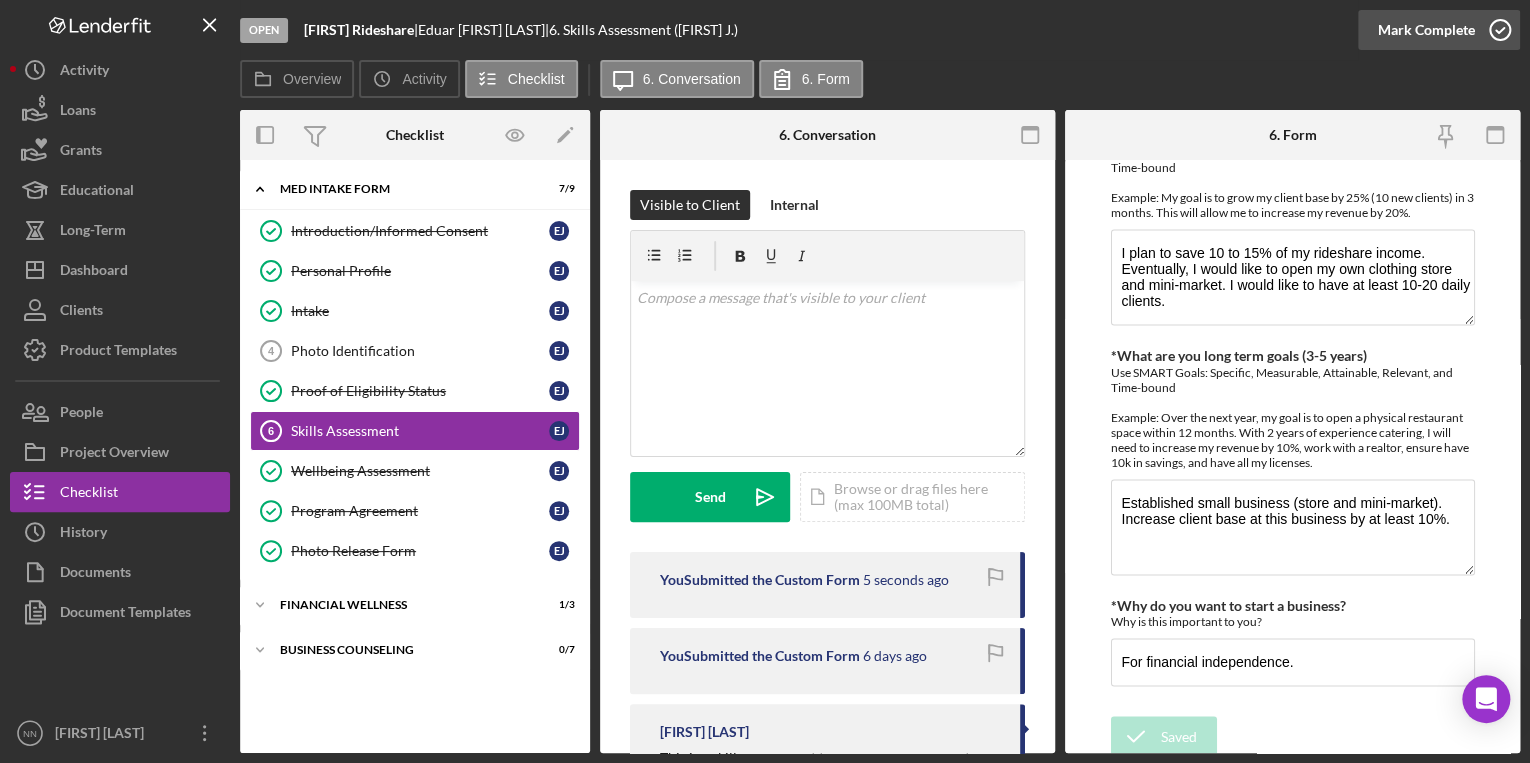 click 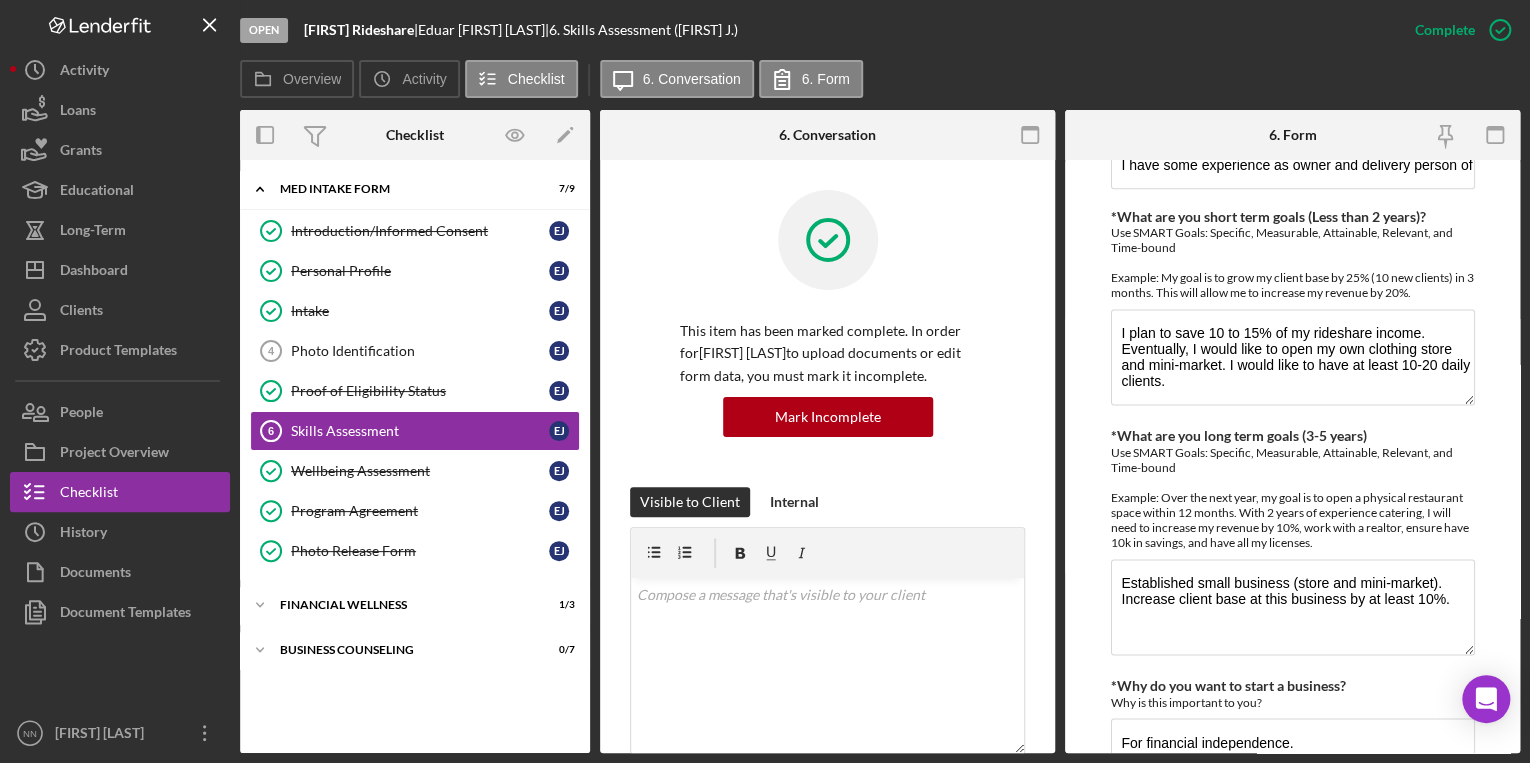 scroll, scrollTop: 1446, scrollLeft: 0, axis: vertical 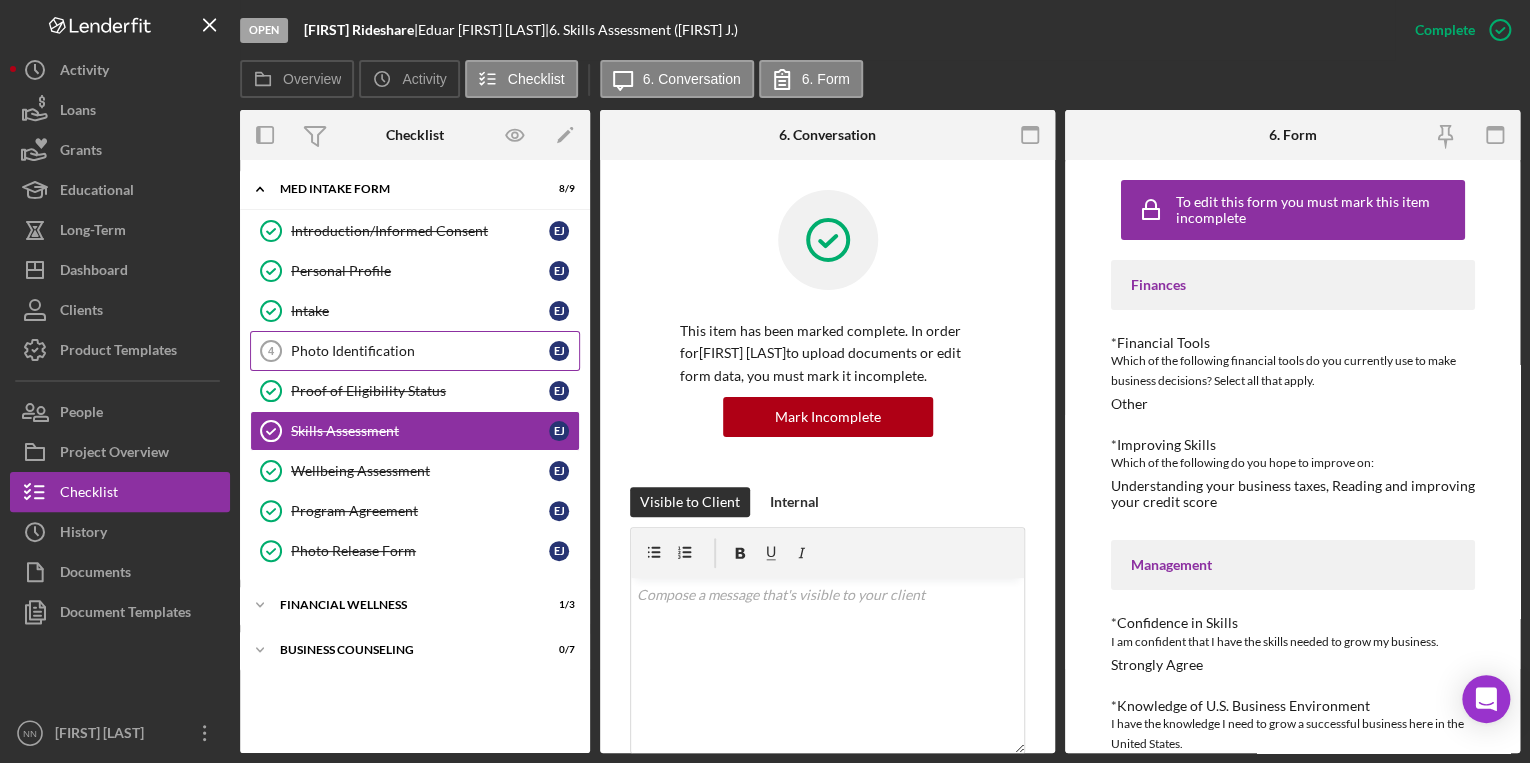 click on "Photo Identification" at bounding box center (420, 351) 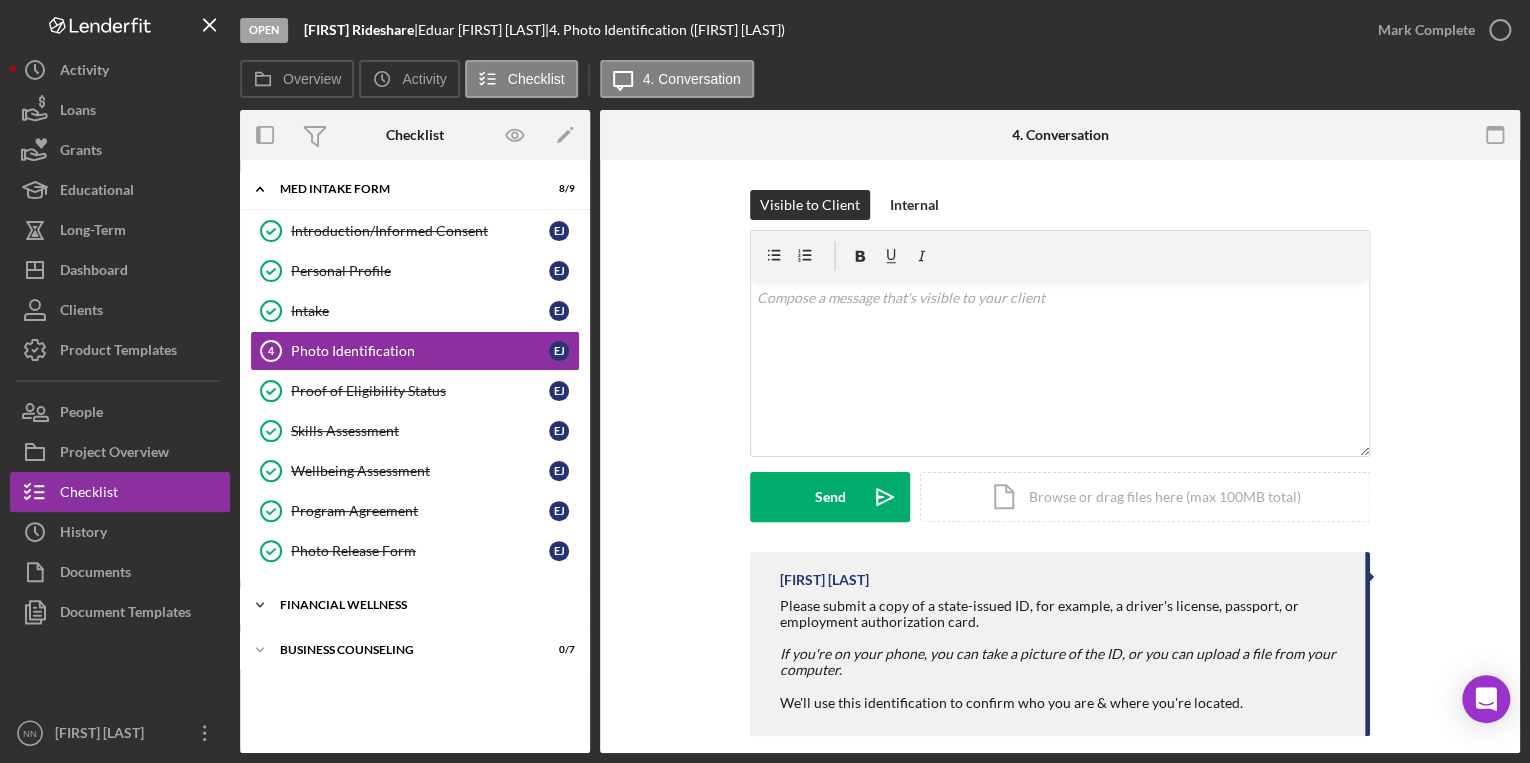 click on "Icon/Expander Financial Wellness 1 / 3" at bounding box center [415, 605] 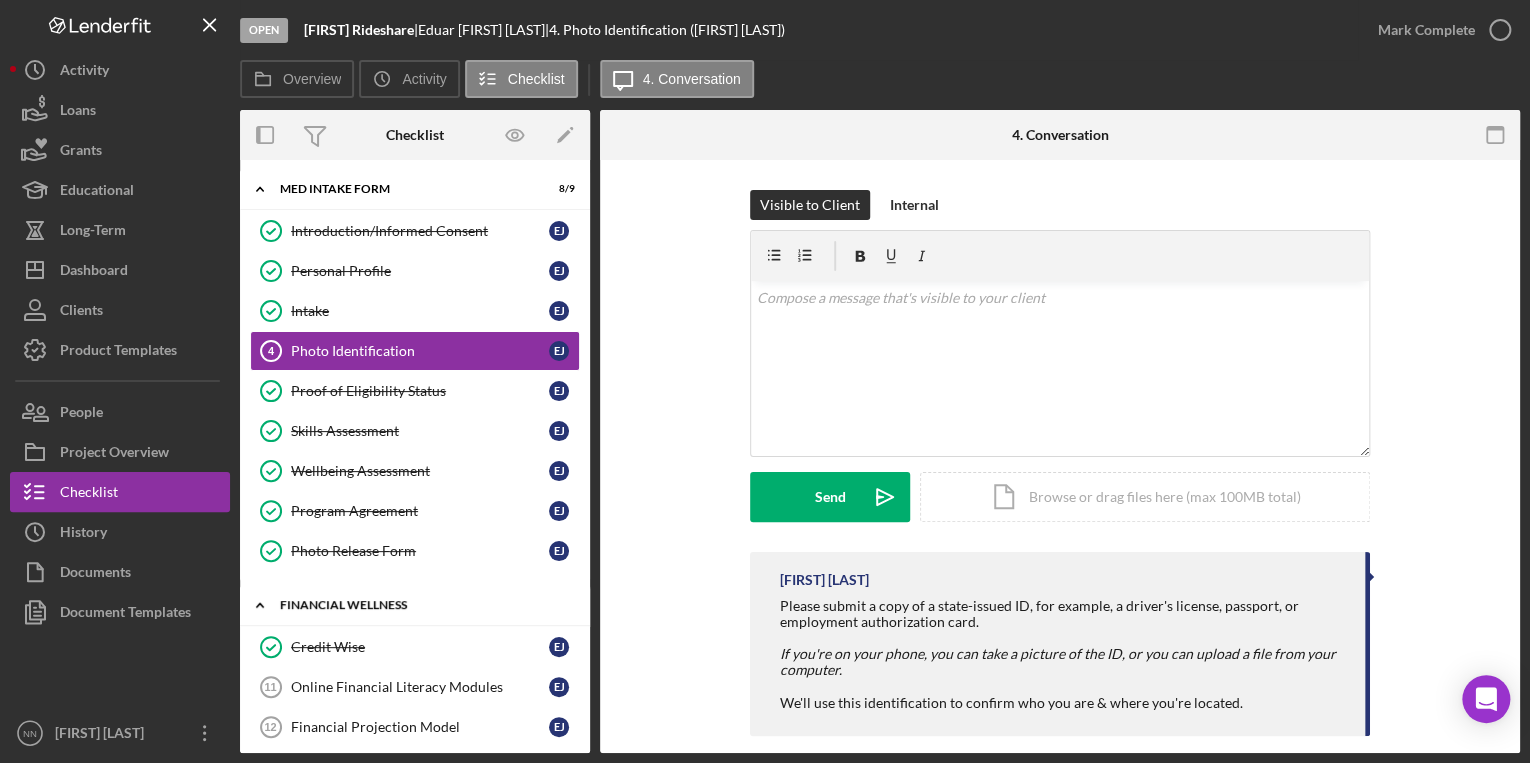 click on "Icon/Expander Financial Wellness 1 / 3" at bounding box center (415, 605) 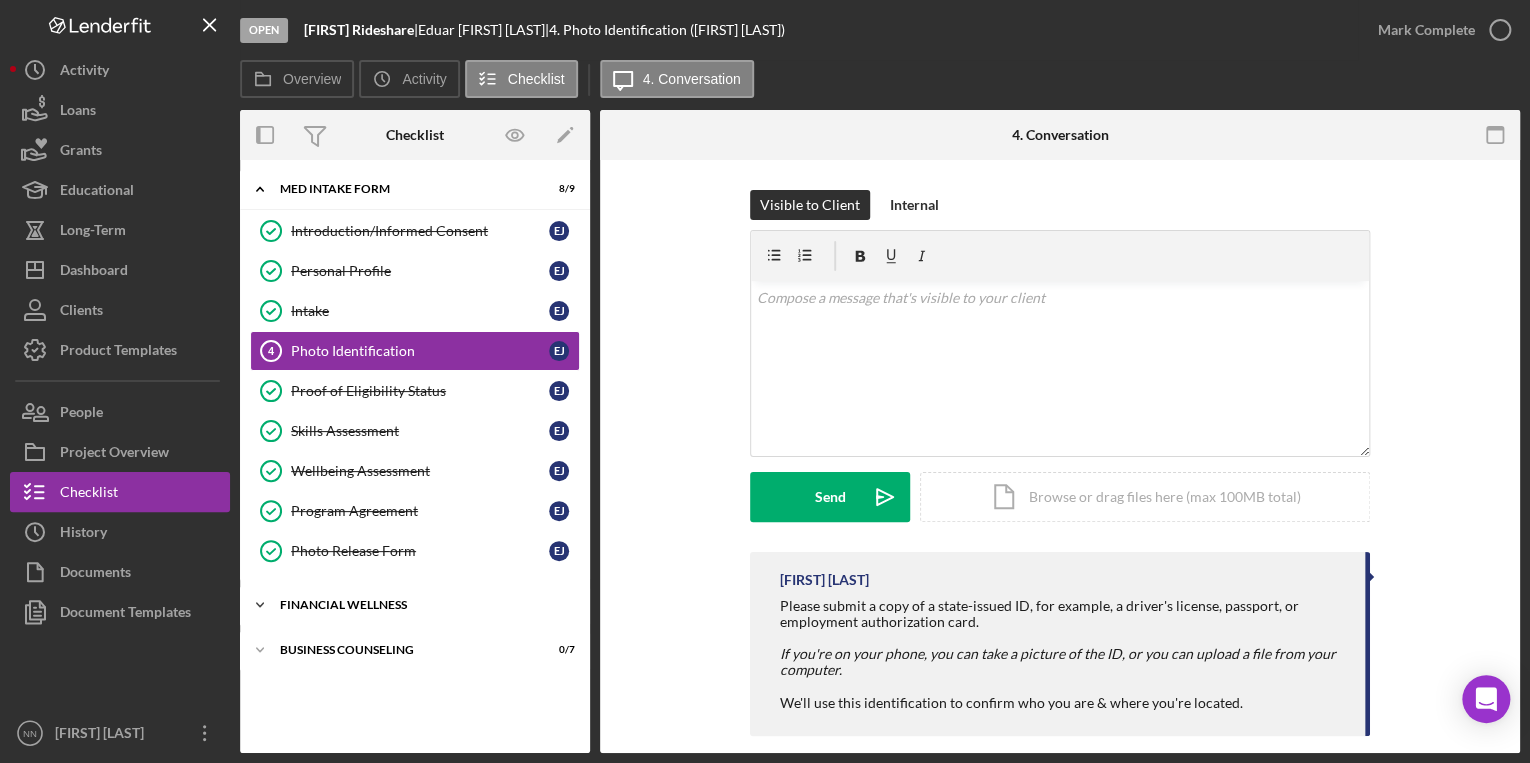 click on "Icon/Expander Financial Wellness 1 / 3" at bounding box center [415, 605] 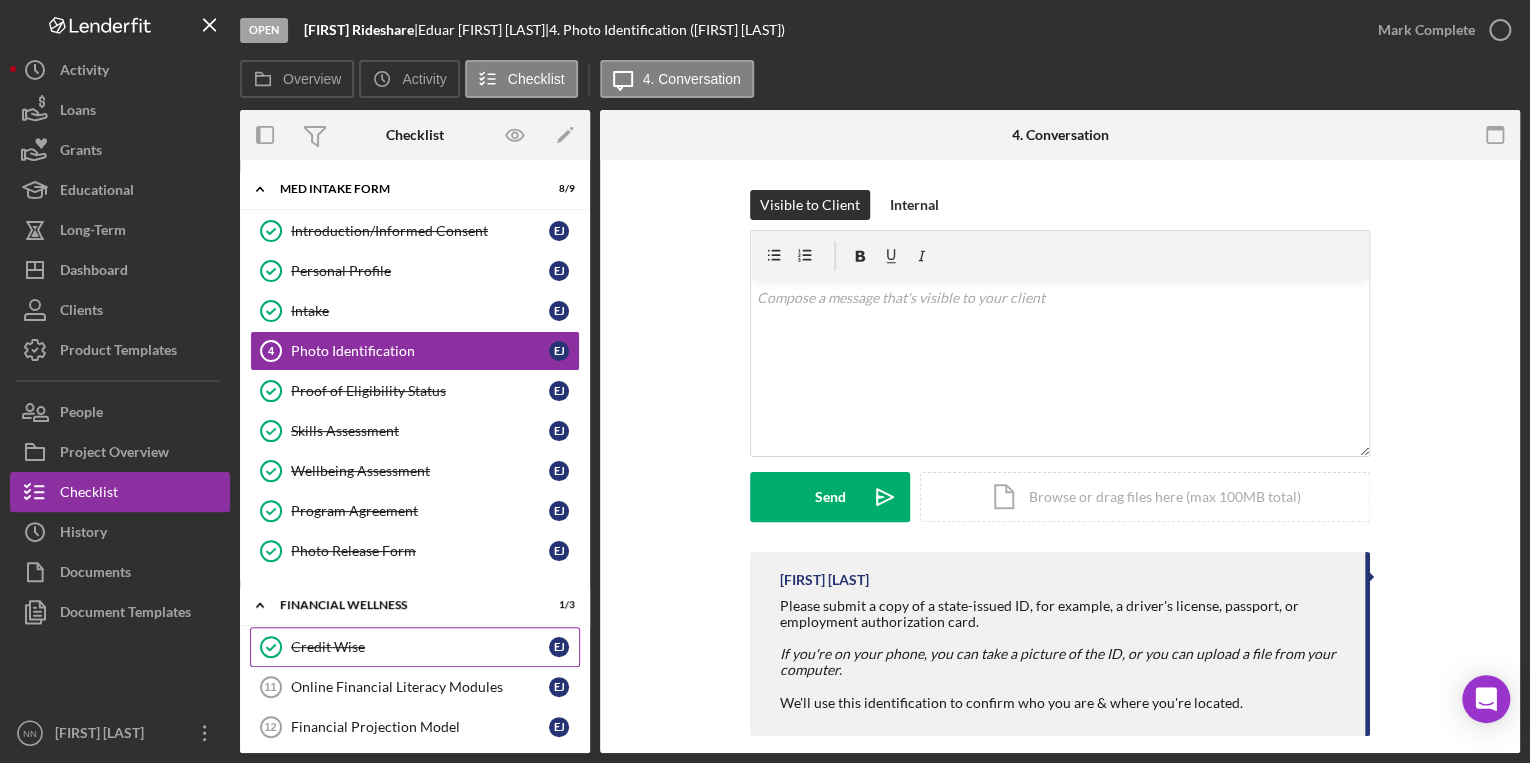 click on "Credit Wise" at bounding box center (420, 647) 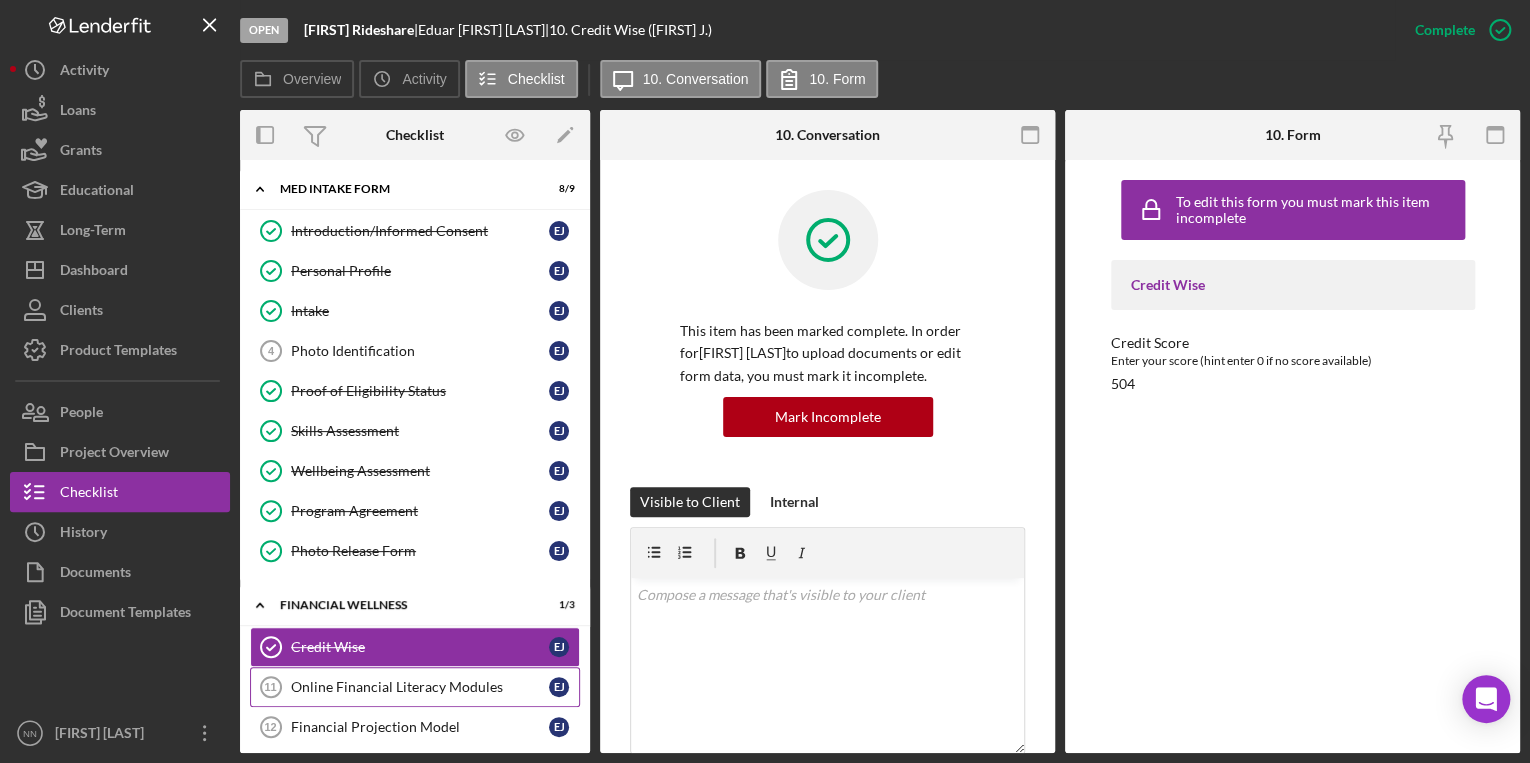 click on "Online Financial Literacy Modules" at bounding box center [420, 687] 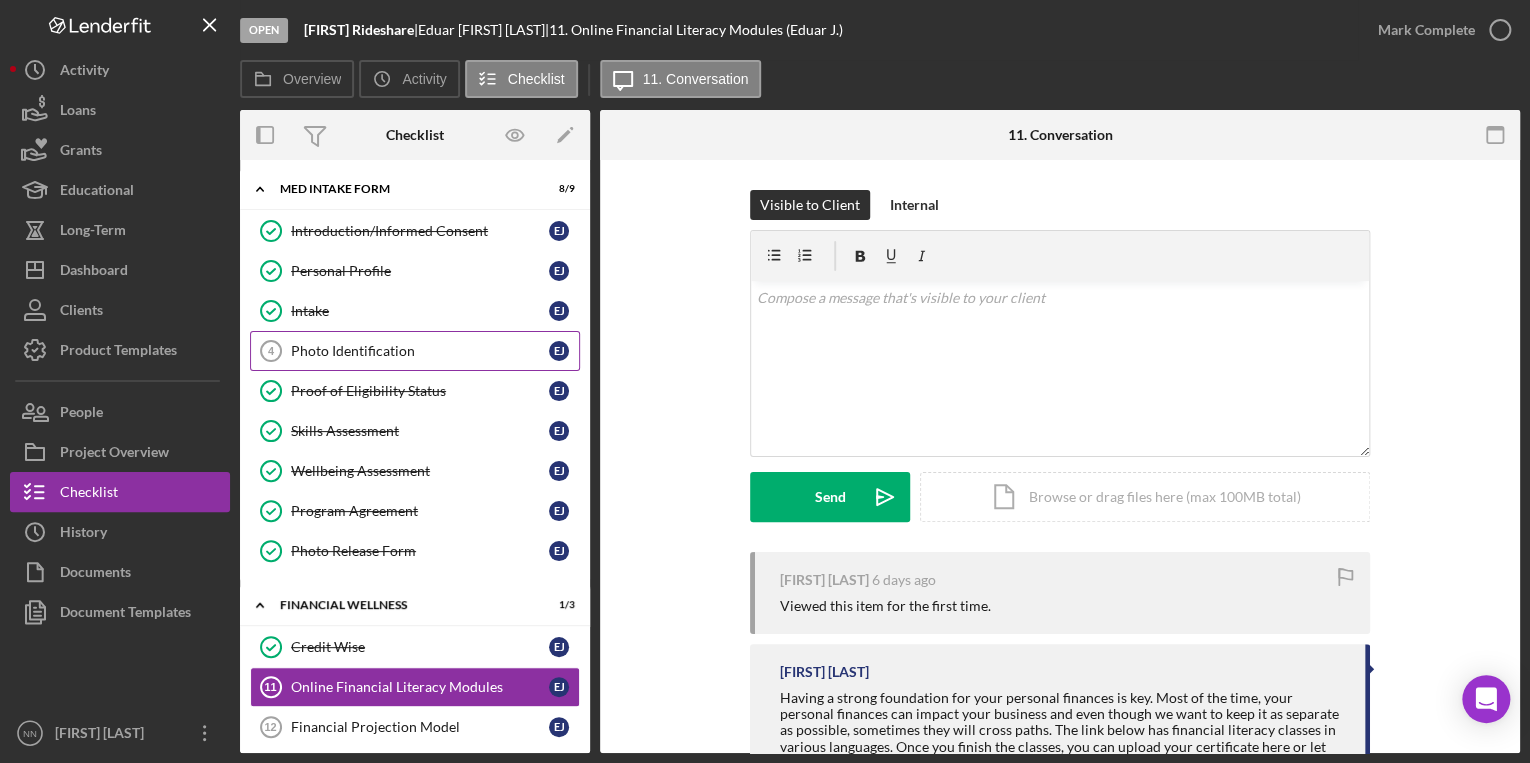 click on "Photo Identification" at bounding box center (420, 351) 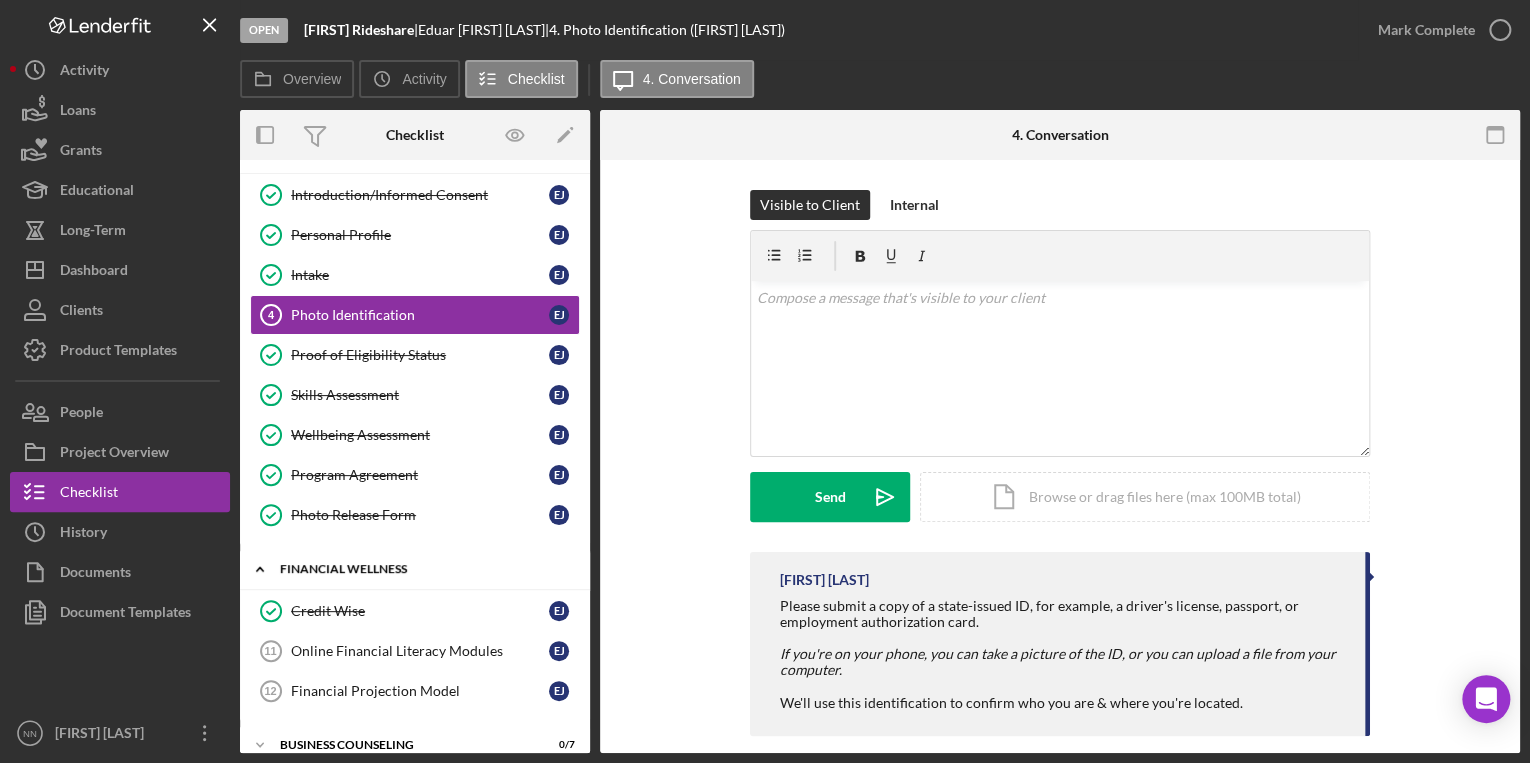 scroll, scrollTop: 53, scrollLeft: 0, axis: vertical 